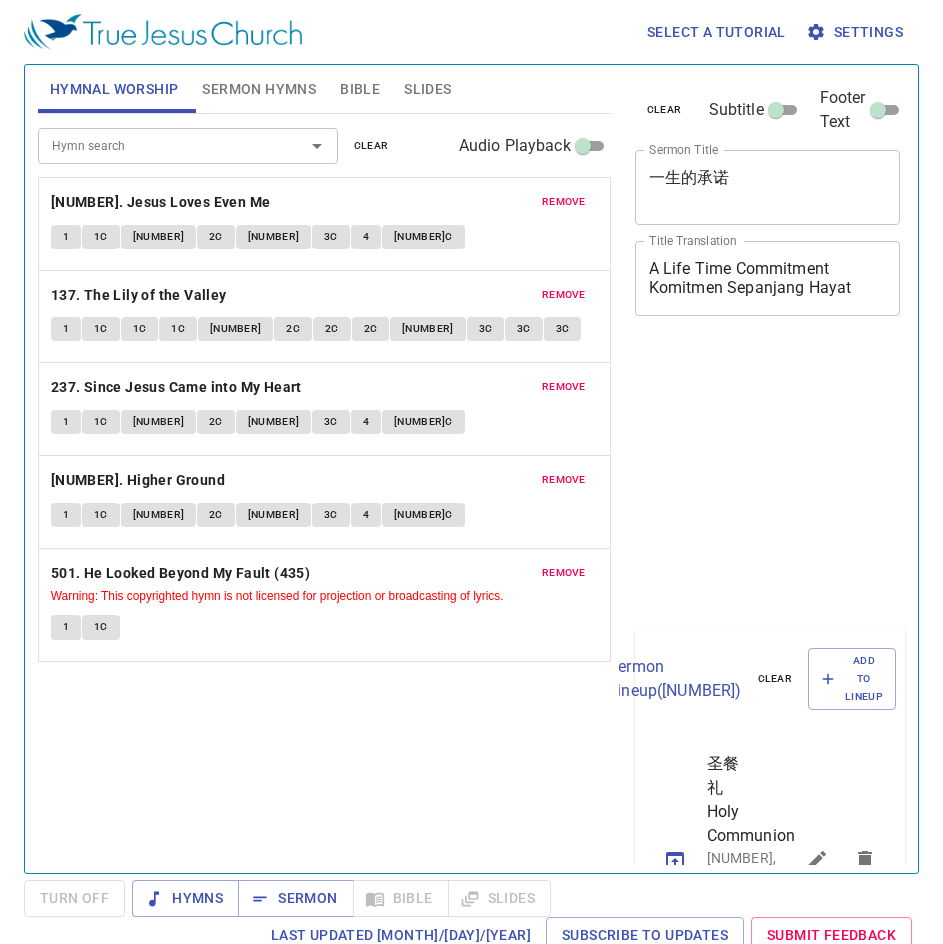 scroll, scrollTop: 0, scrollLeft: 0, axis: both 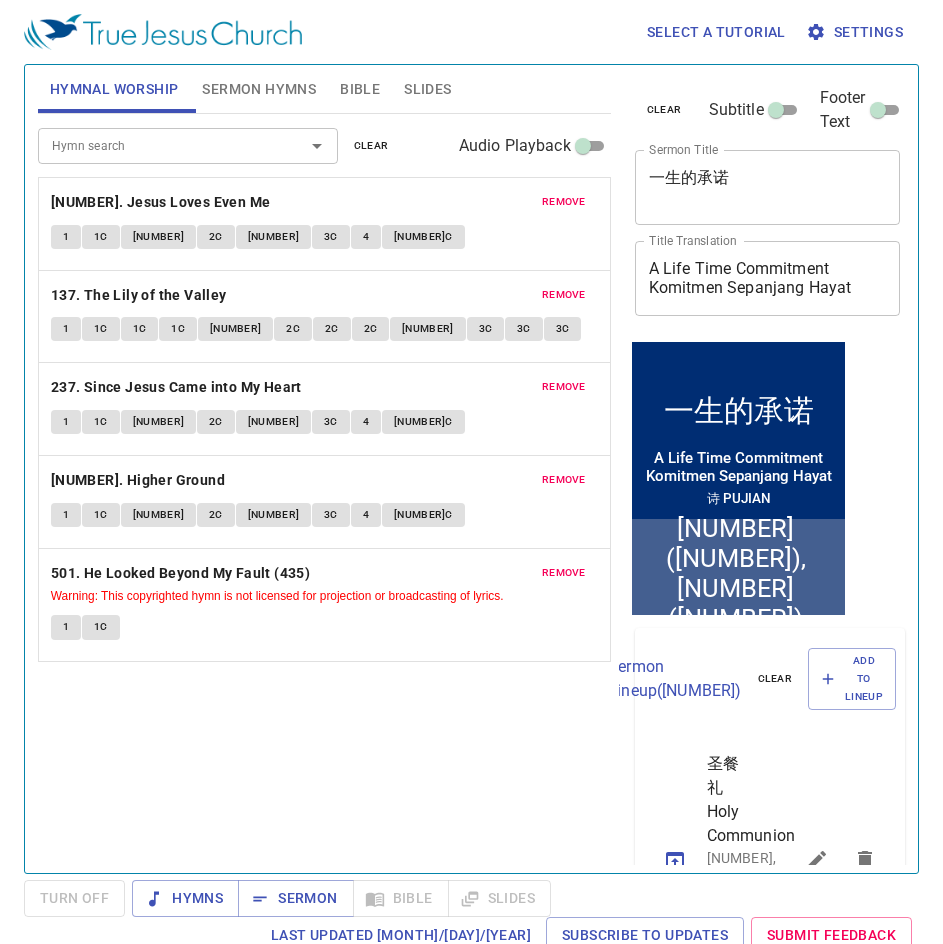 click on "Slides" at bounding box center [427, 89] 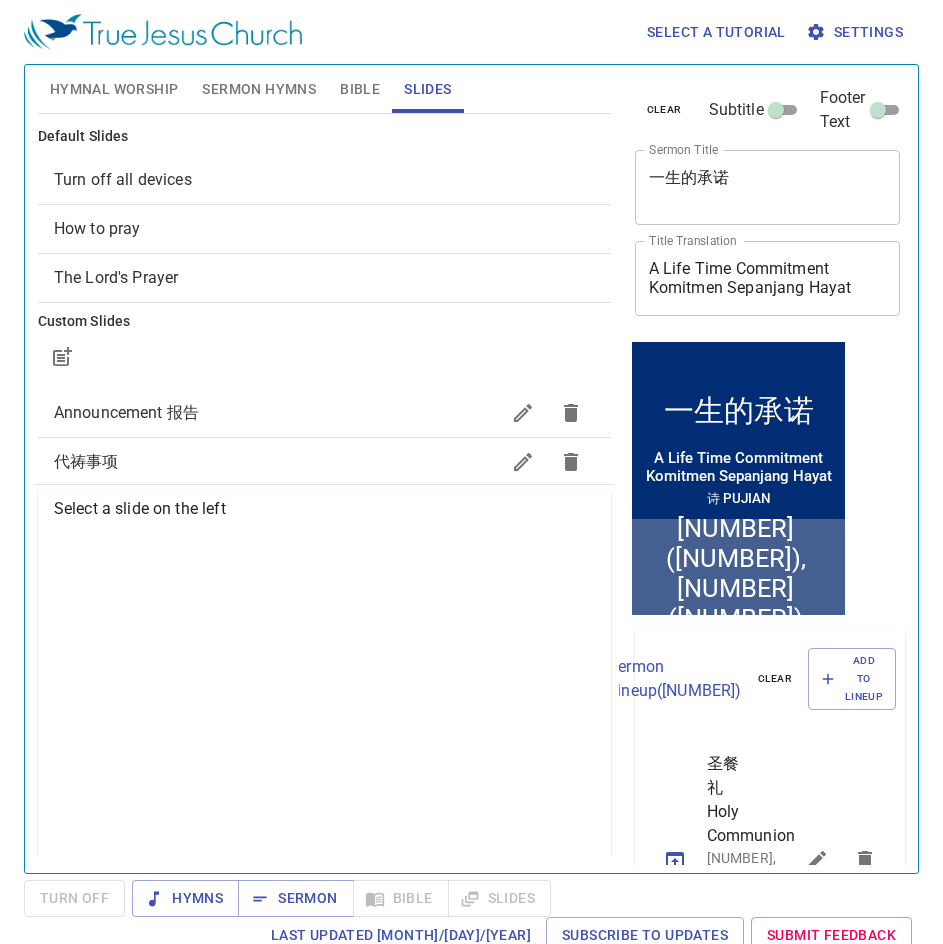 click on "How to pray" at bounding box center (324, 180) 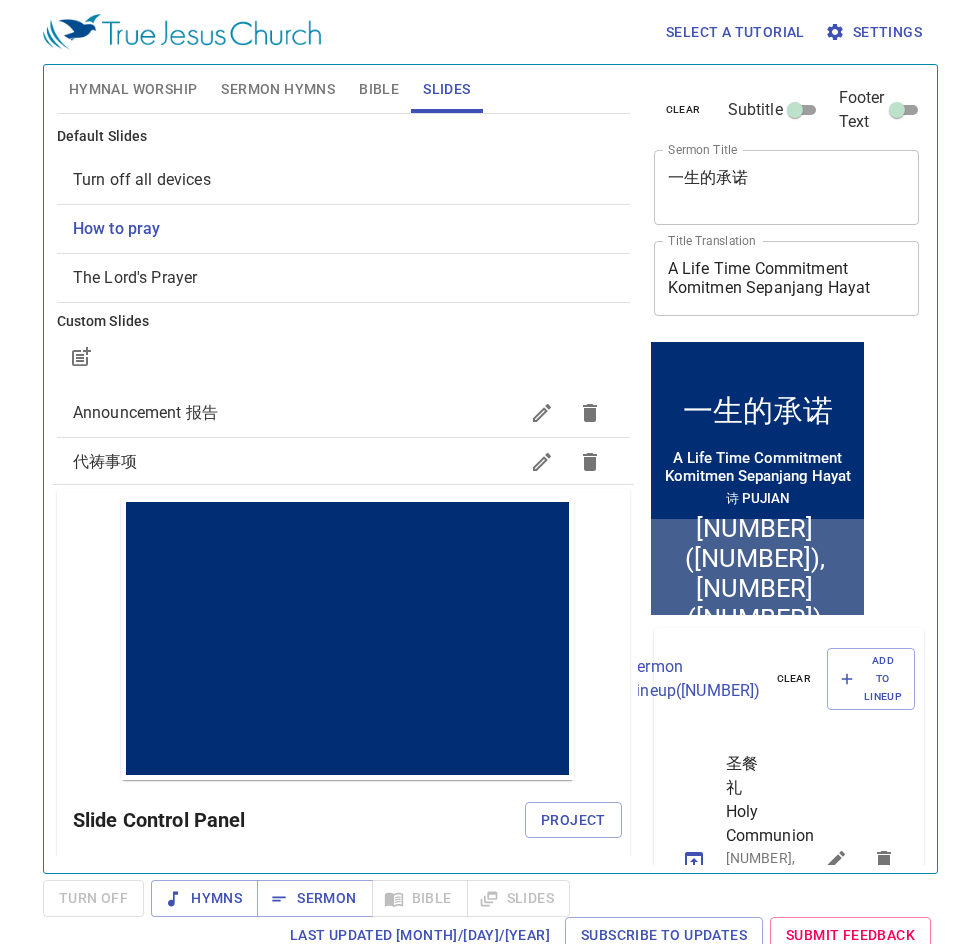 scroll, scrollTop: 0, scrollLeft: 0, axis: both 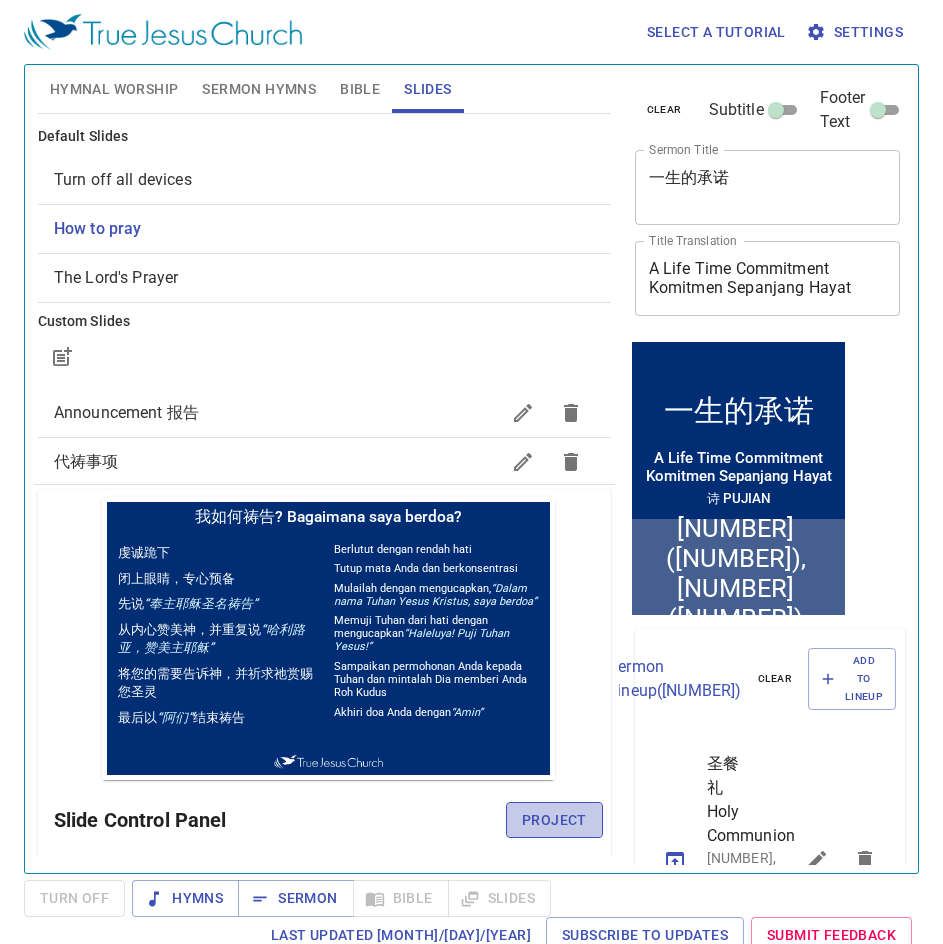 click on "Project" at bounding box center (554, 820) 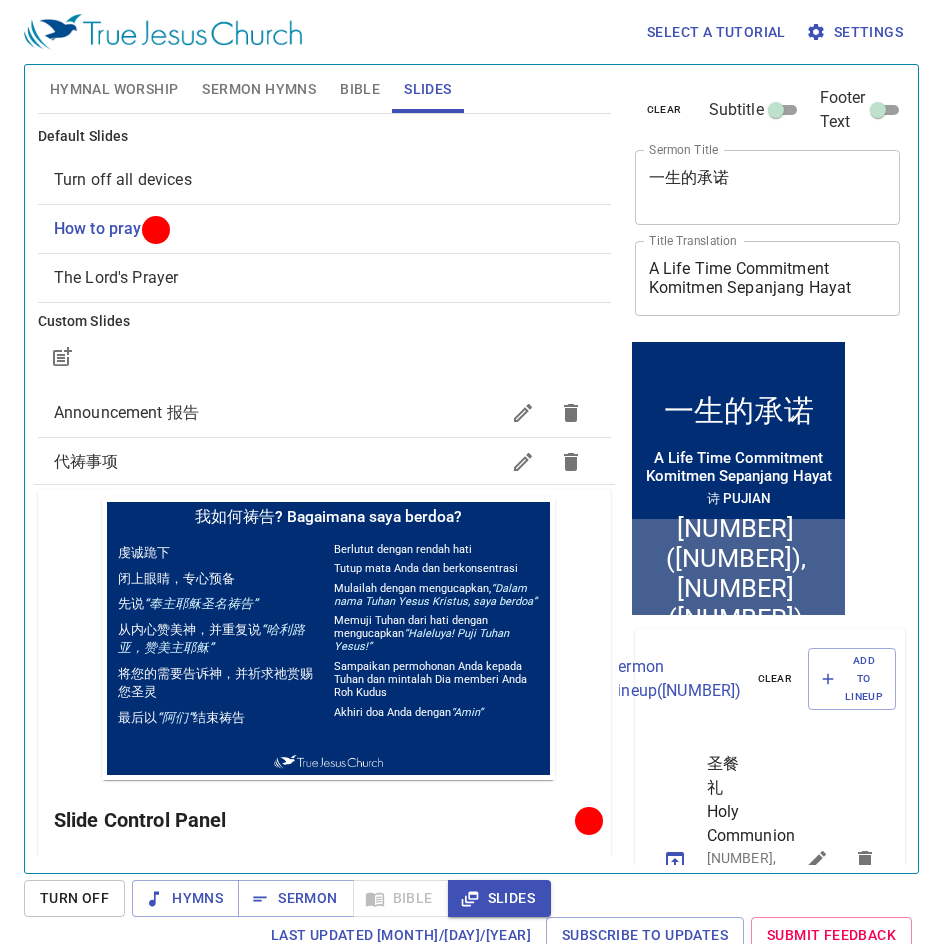 click on "A Life Time Commitment
Komitmen Sepanjang Hayat x Title Translation" at bounding box center [768, 187] 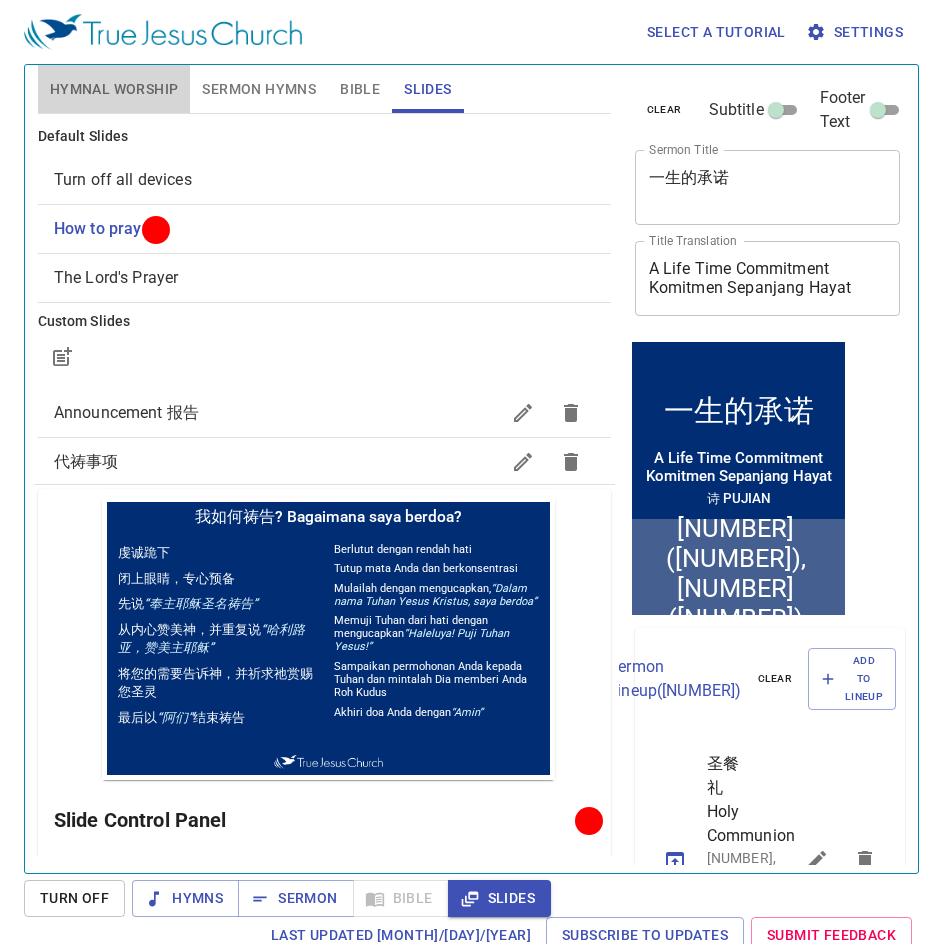 click on "Hymnal Worship" at bounding box center [114, 89] 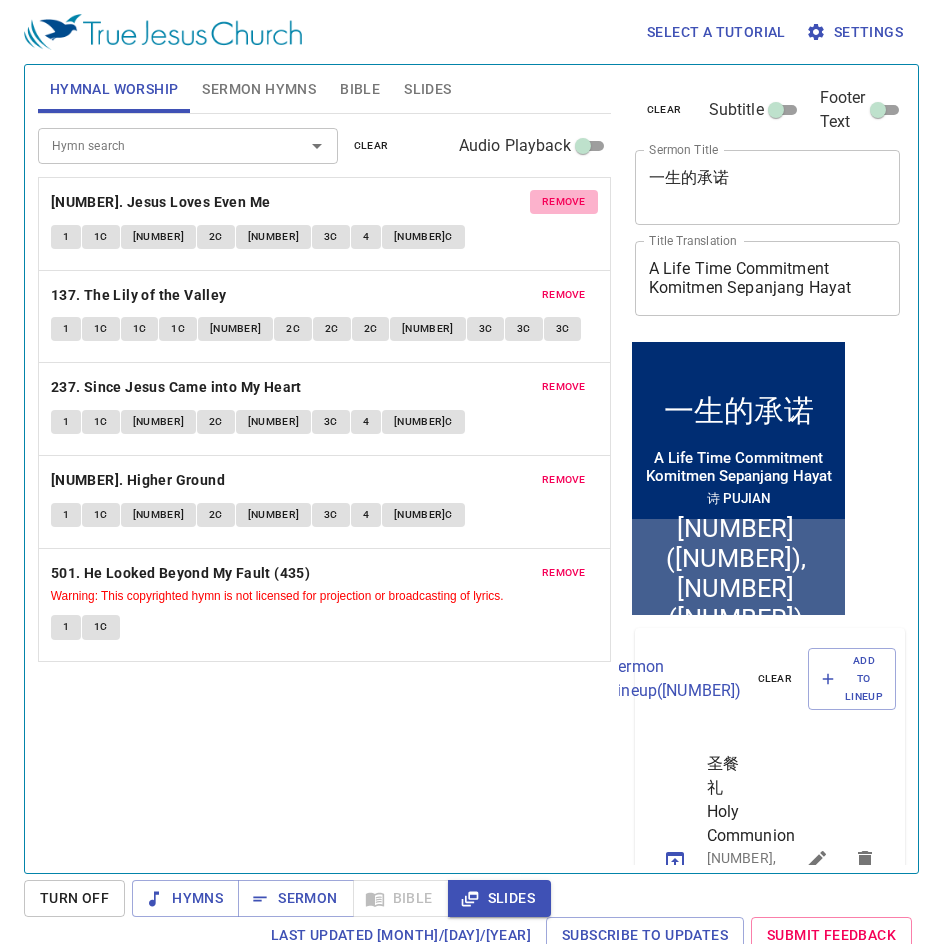 click on "remove" at bounding box center [564, 202] 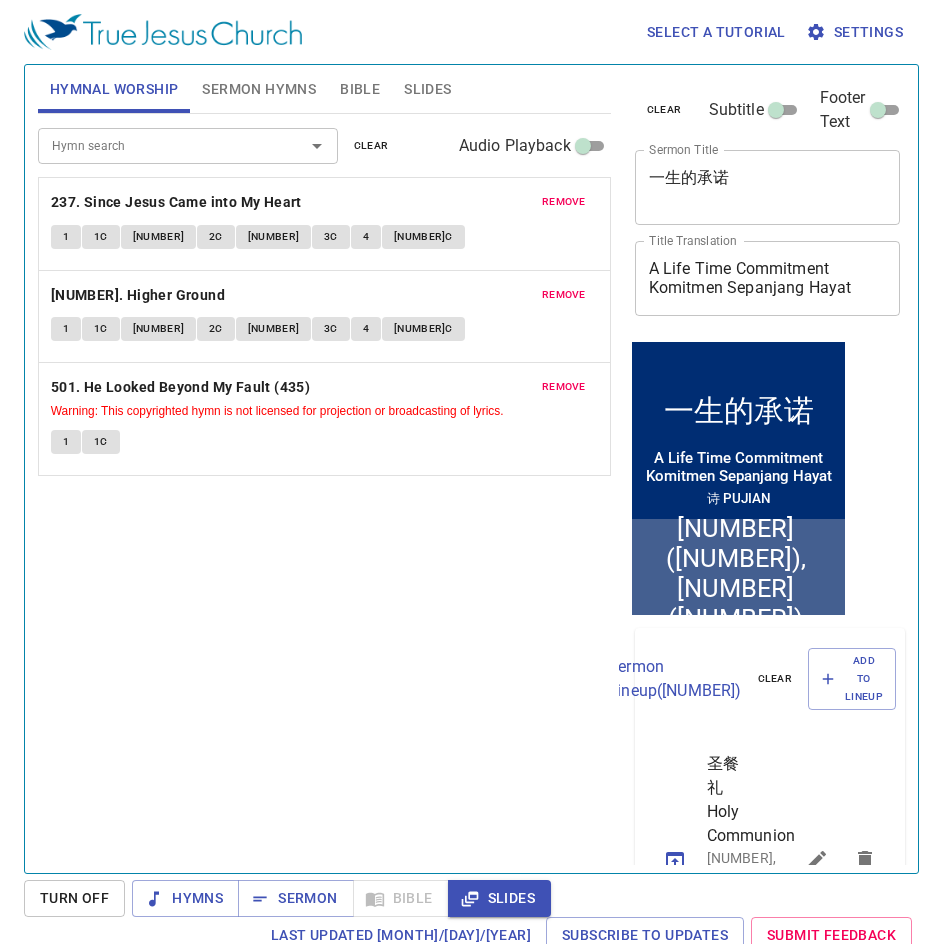 click on "remove" at bounding box center [564, 202] 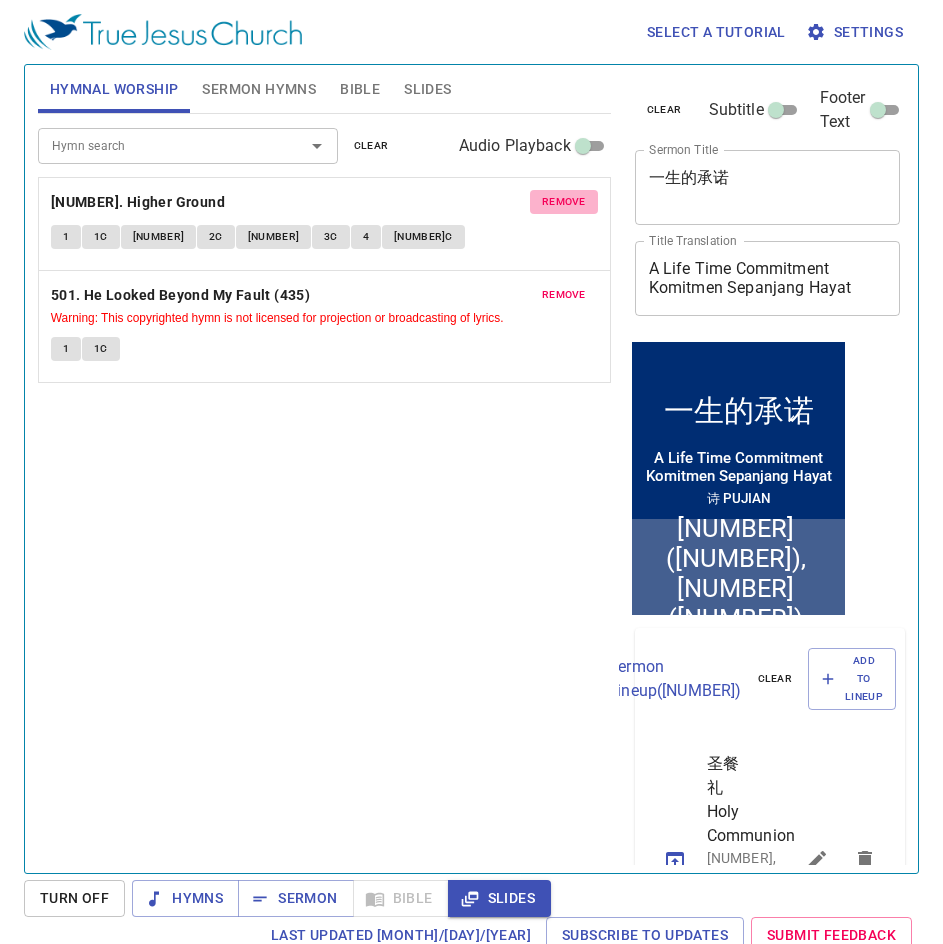click on "remove" at bounding box center [564, 202] 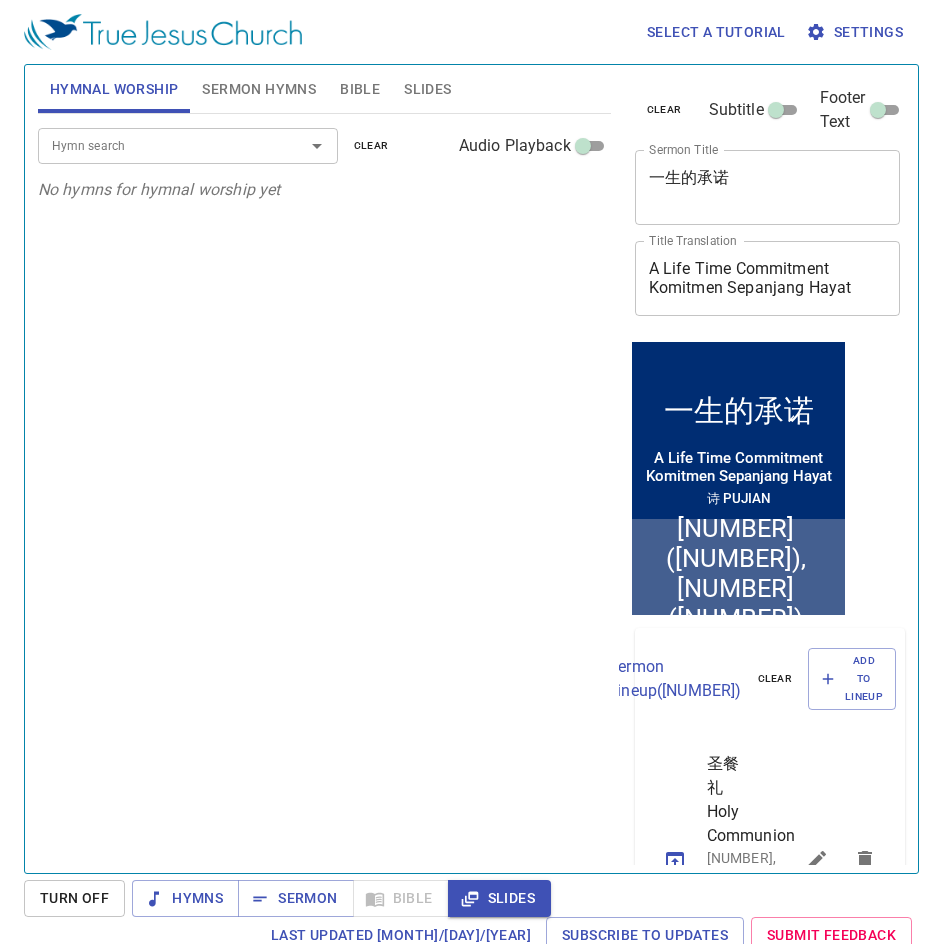 click on "Hymn search" at bounding box center (158, 145) 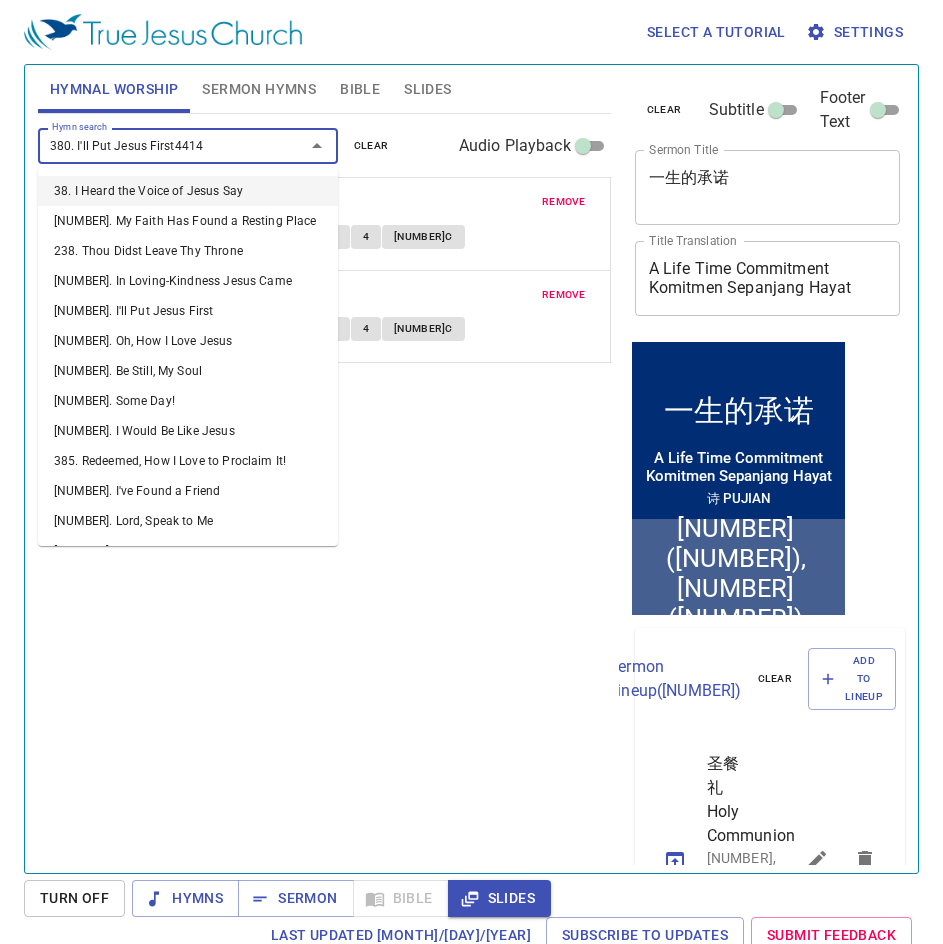 type on "380. I'll Put Jesus First44141" 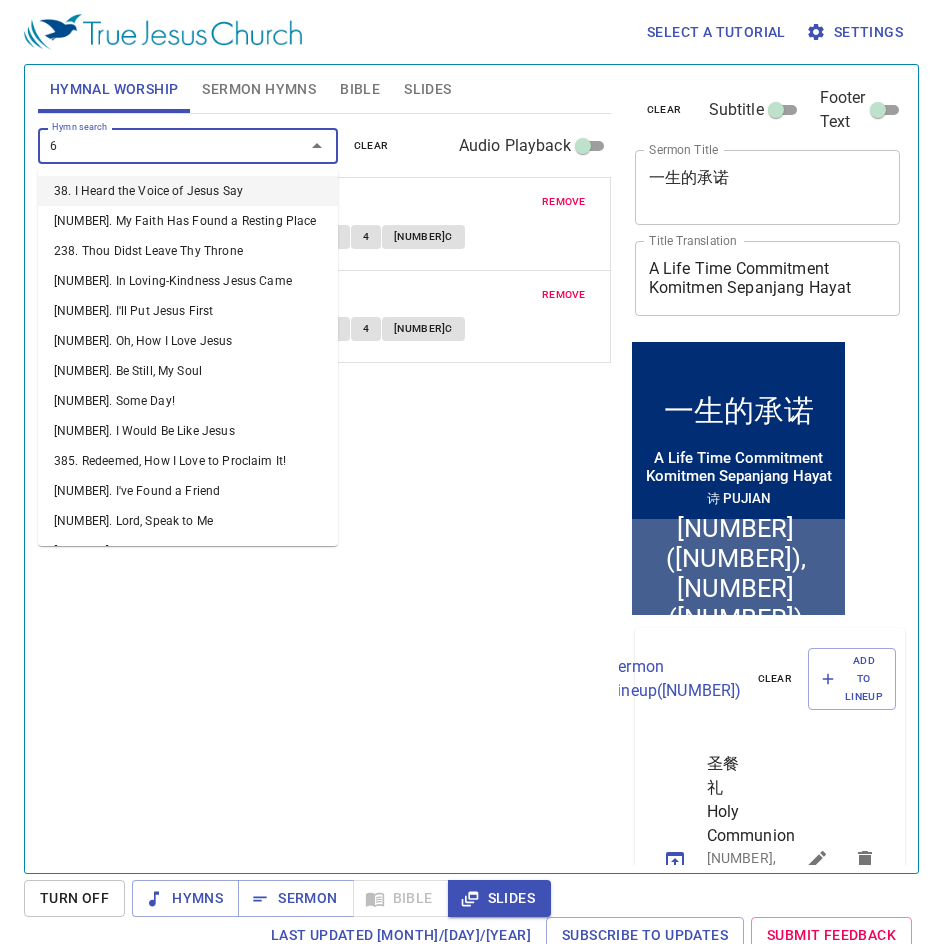type on "6. The Spacious Firmament on High" 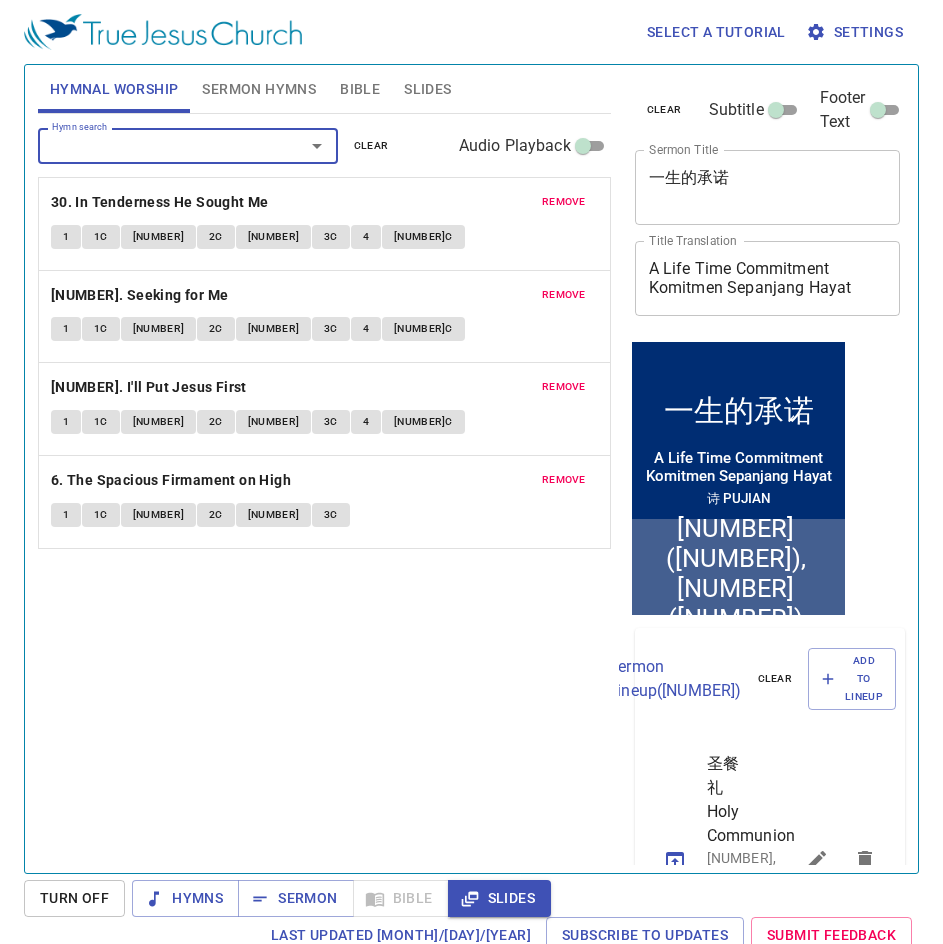 click on "remove" at bounding box center [564, 202] 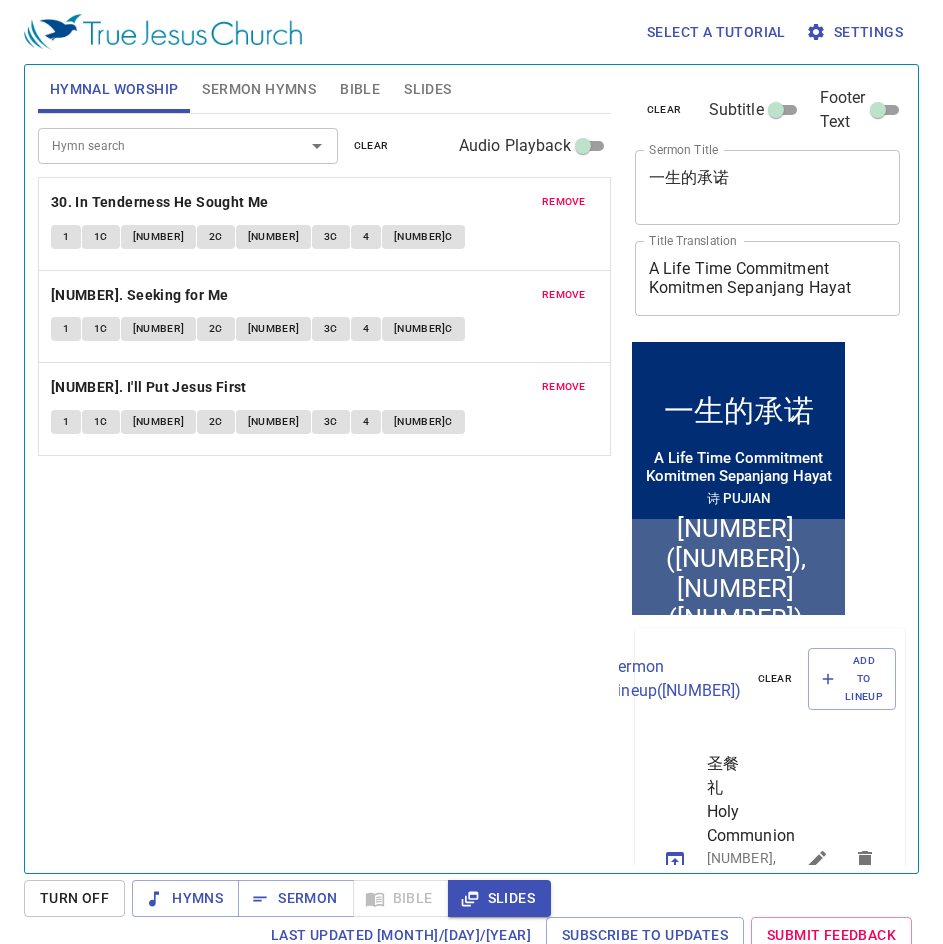 click on "remove" at bounding box center (564, 202) 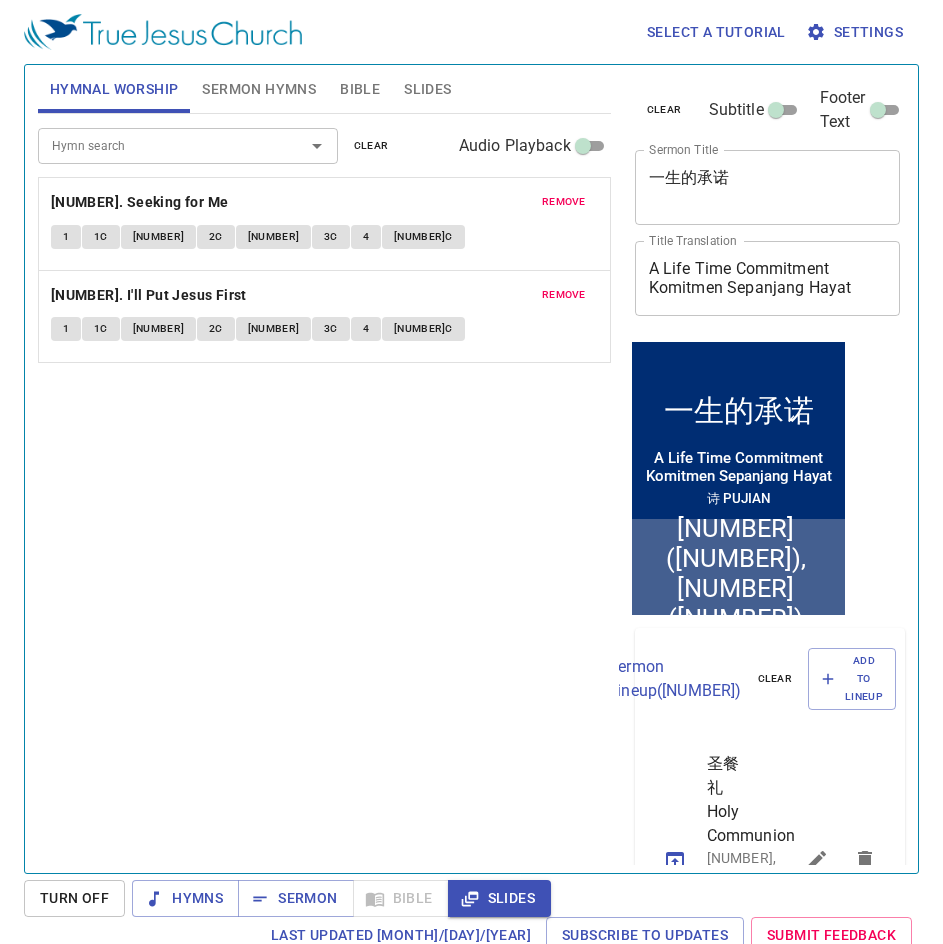 click on "remove" at bounding box center [564, 202] 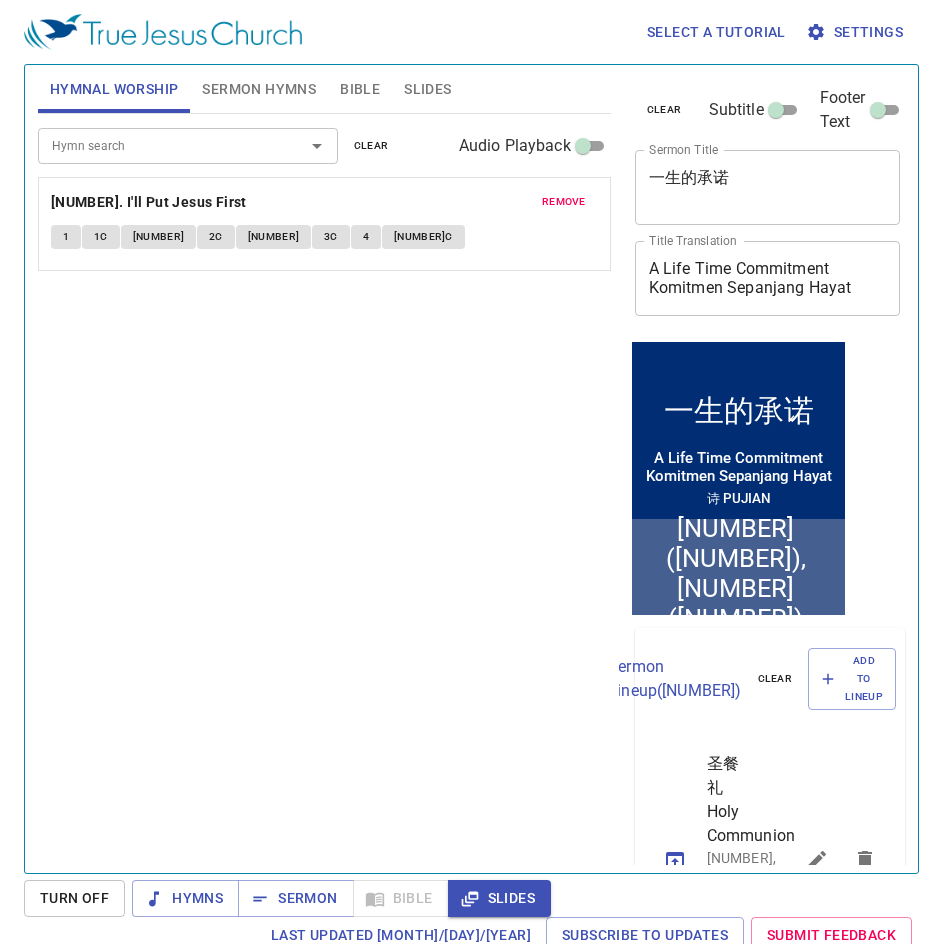 click on "remove" at bounding box center (564, 202) 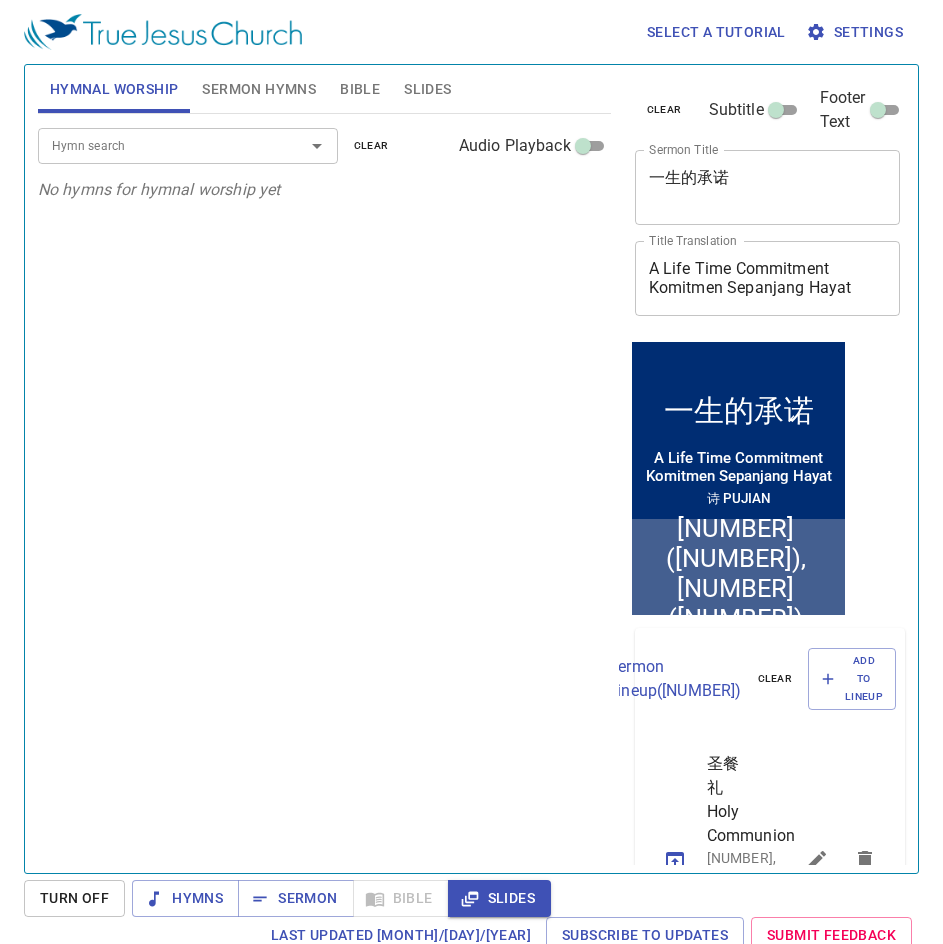 click on "Hymn search" at bounding box center (158, 145) 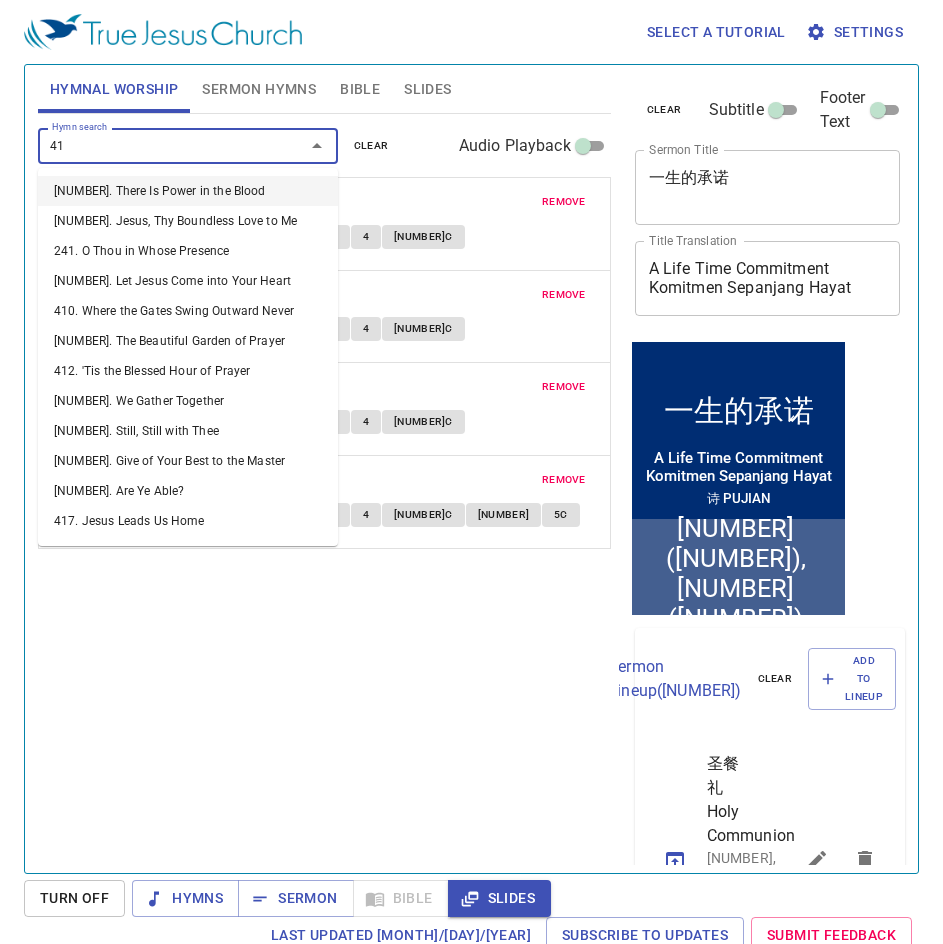 type on "416" 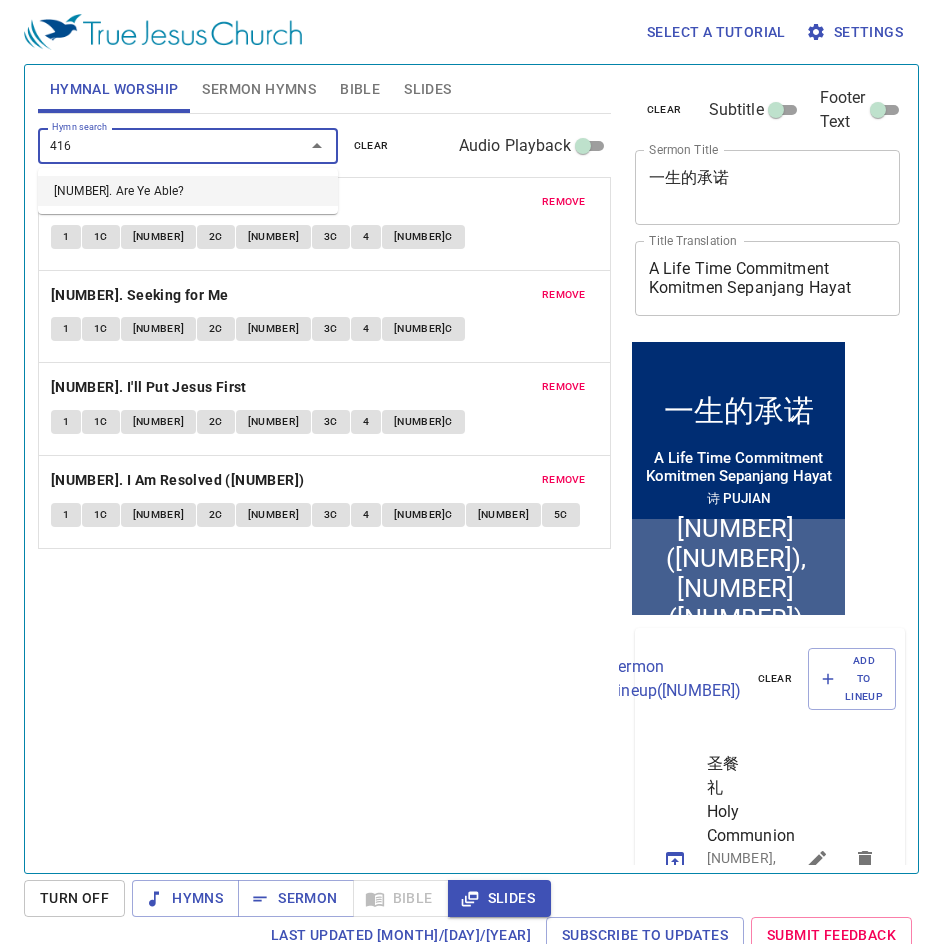 click on "416. Are Ye Able?" at bounding box center (188, 191) 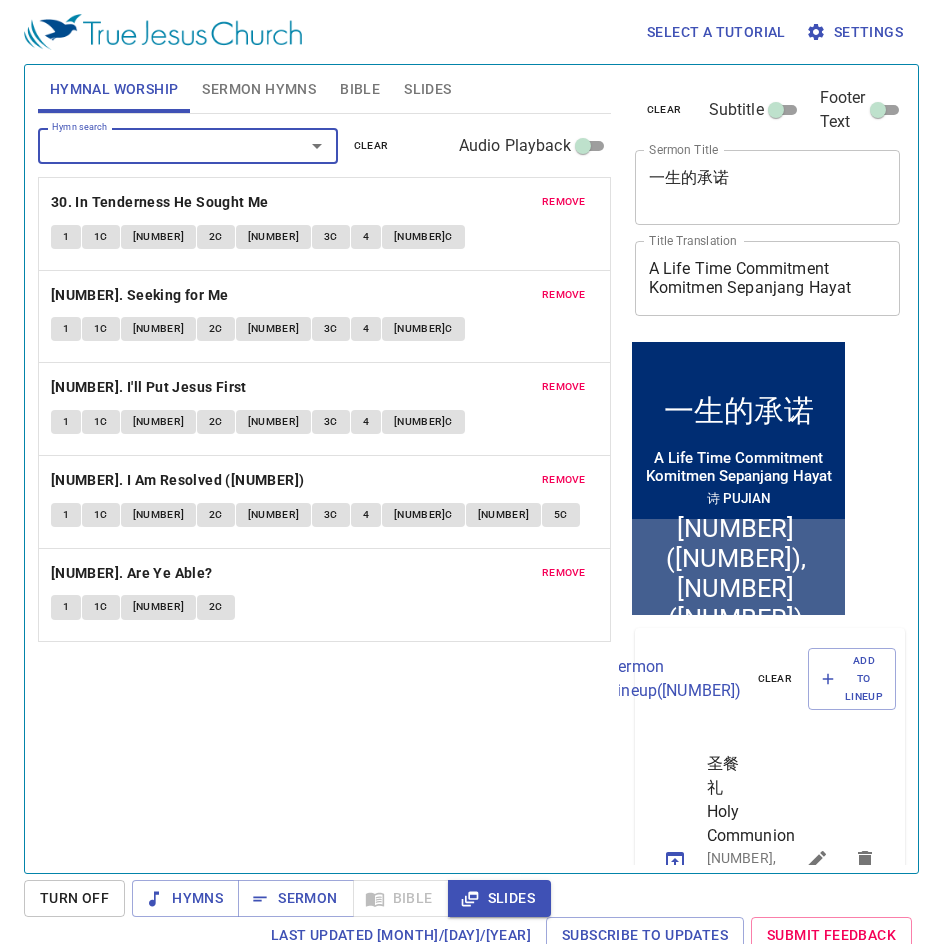 click on "Sermon Hymns" at bounding box center (259, 89) 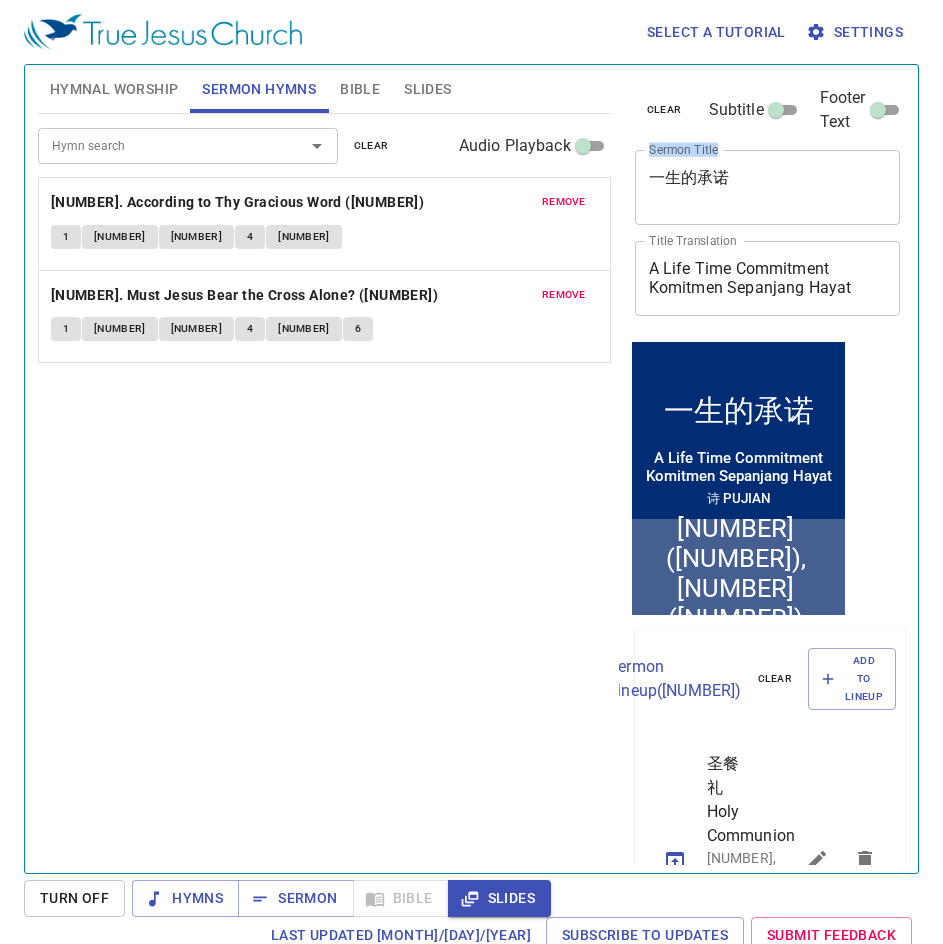 drag, startPoint x: 758, startPoint y: 165, endPoint x: 624, endPoint y: 168, distance: 134.03358 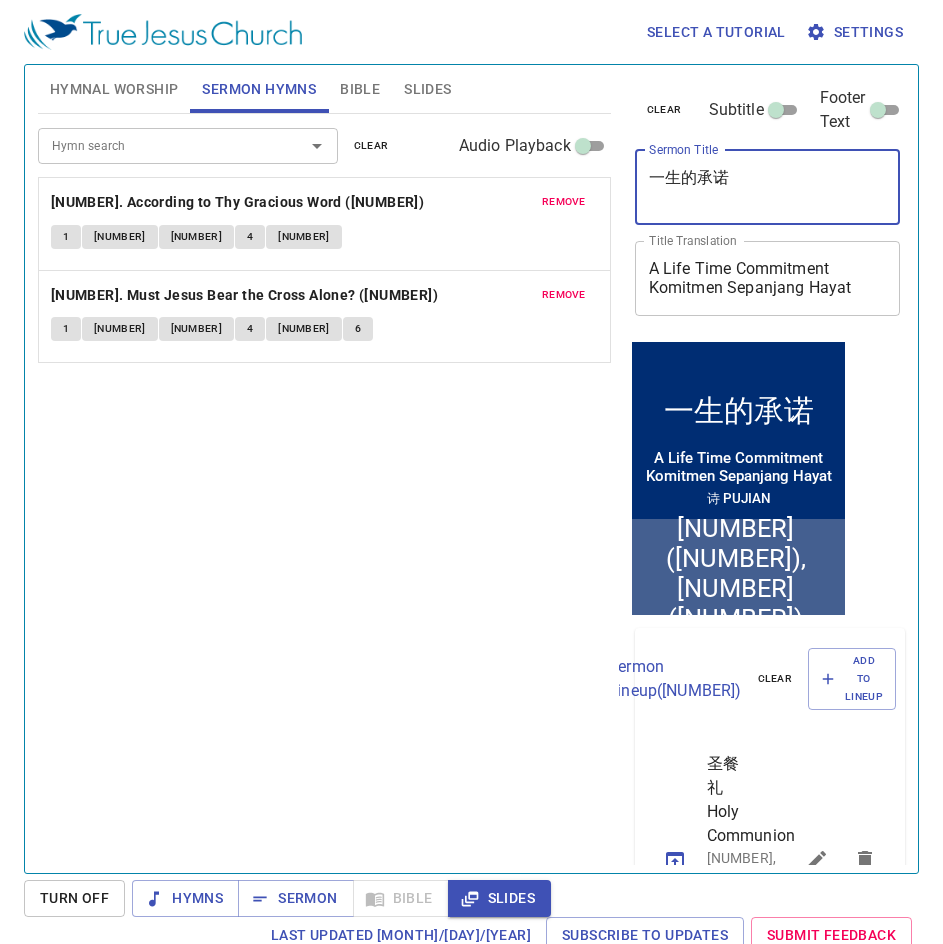 click on "一生的承诺" at bounding box center [768, 187] 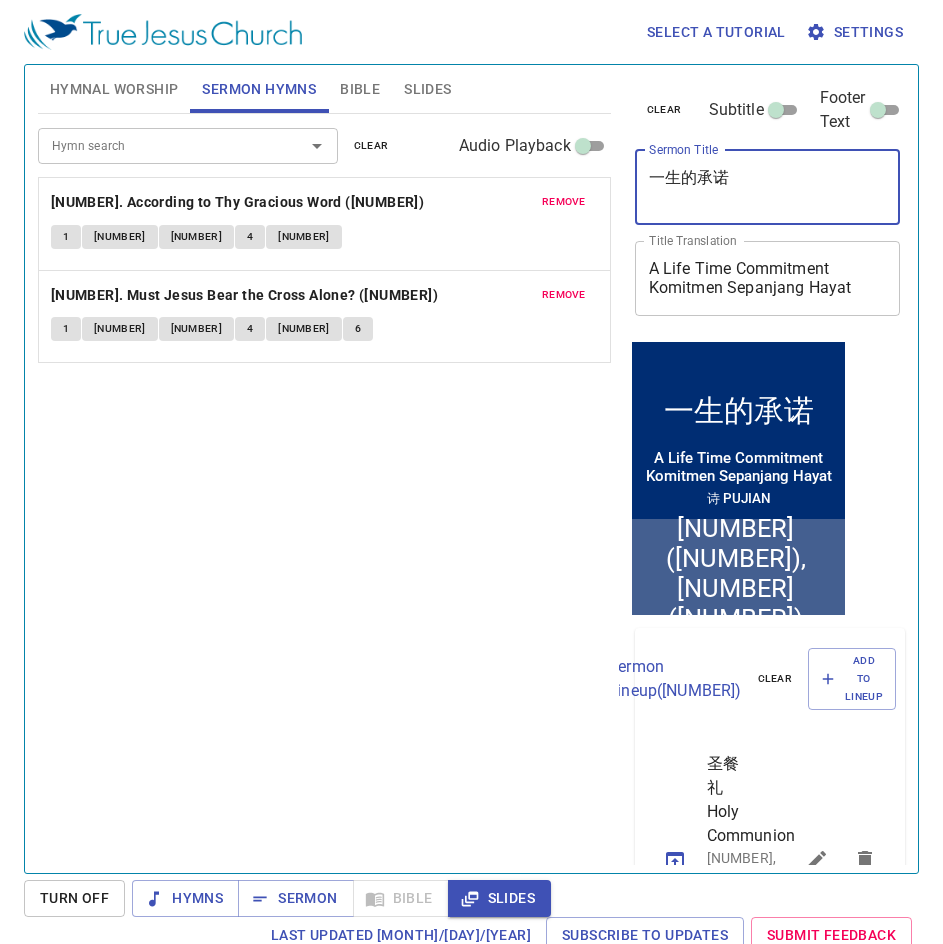 drag, startPoint x: 746, startPoint y: 182, endPoint x: 639, endPoint y: 179, distance: 107.042046 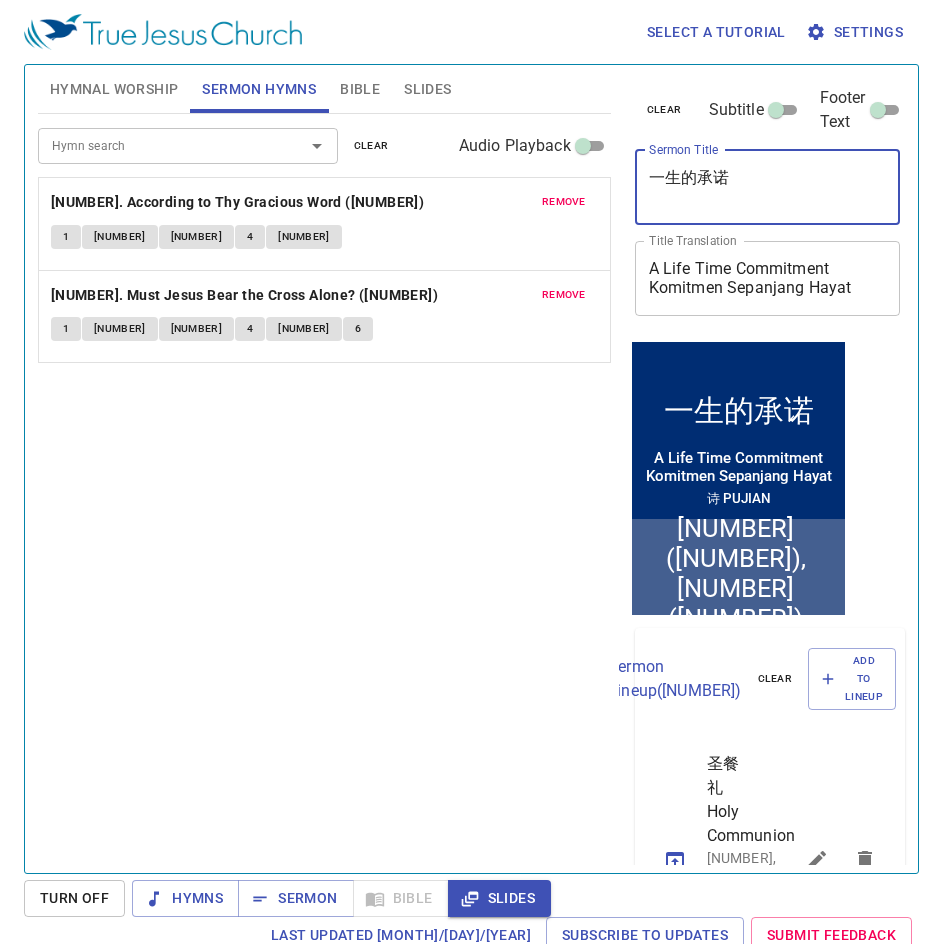 click on "一生的承诺 x Sermon Title" at bounding box center [768, 187] 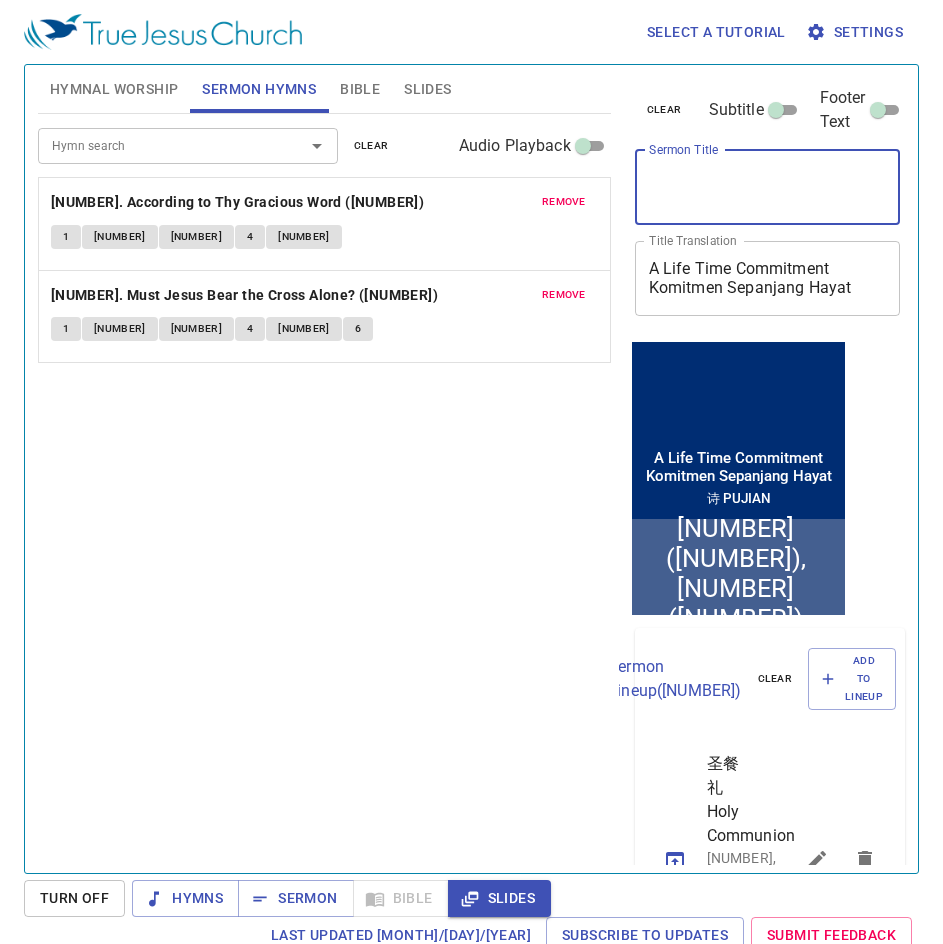 type 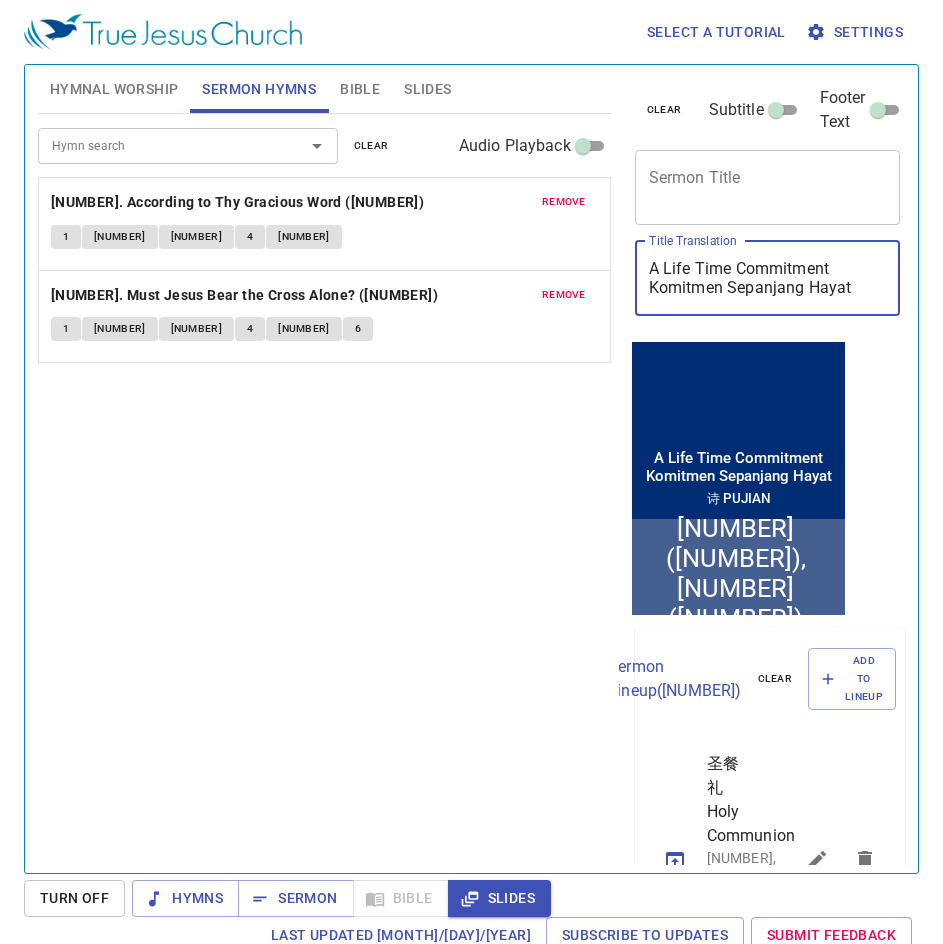 drag, startPoint x: 856, startPoint y: 283, endPoint x: 628, endPoint y: 252, distance: 230.09781 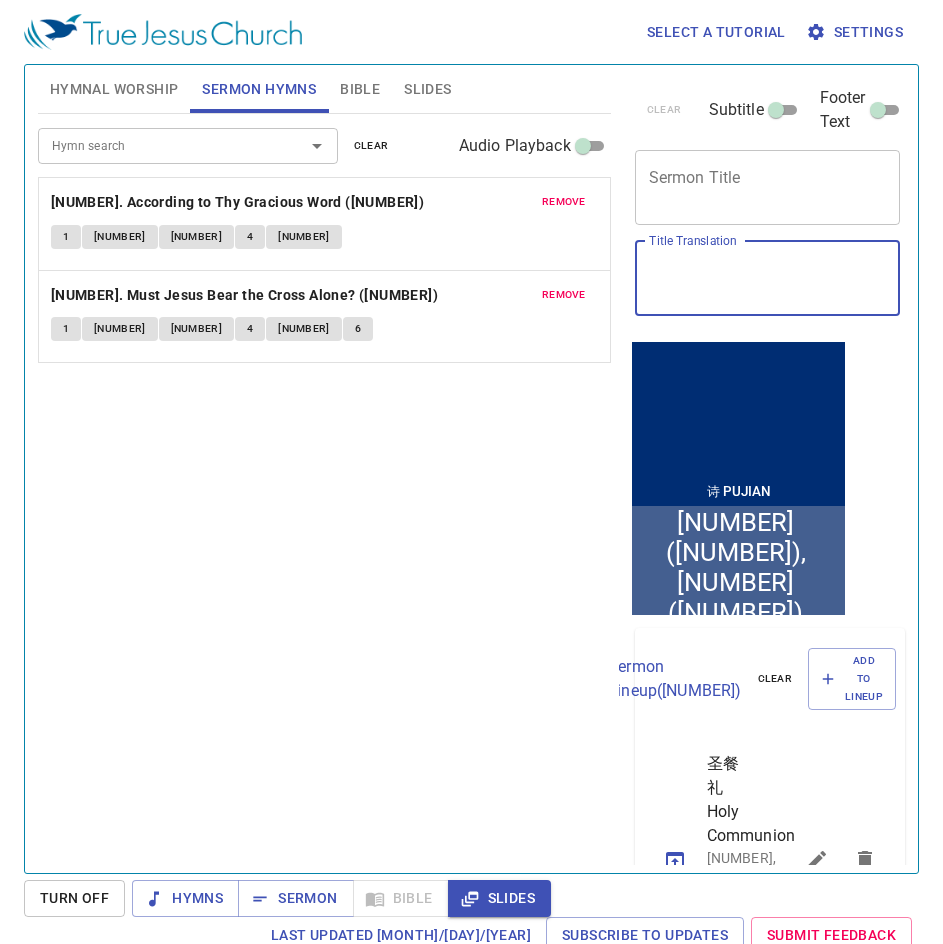 type 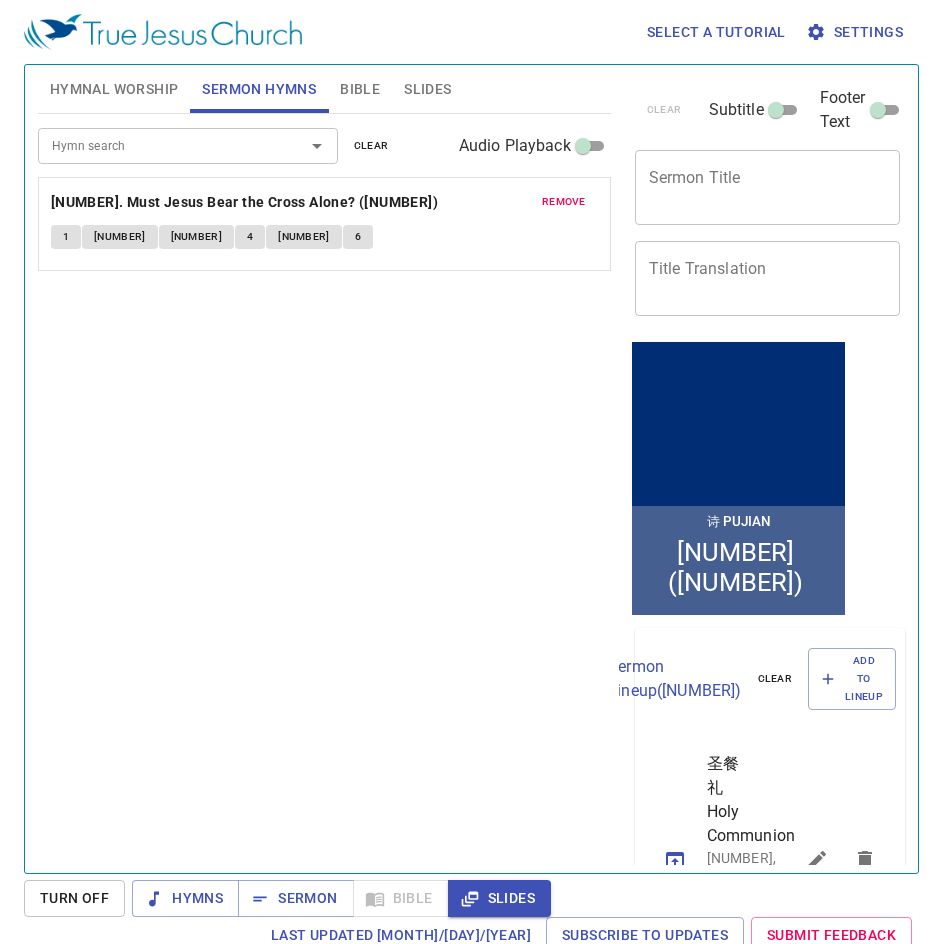 click on "remove" at bounding box center [0, 0] 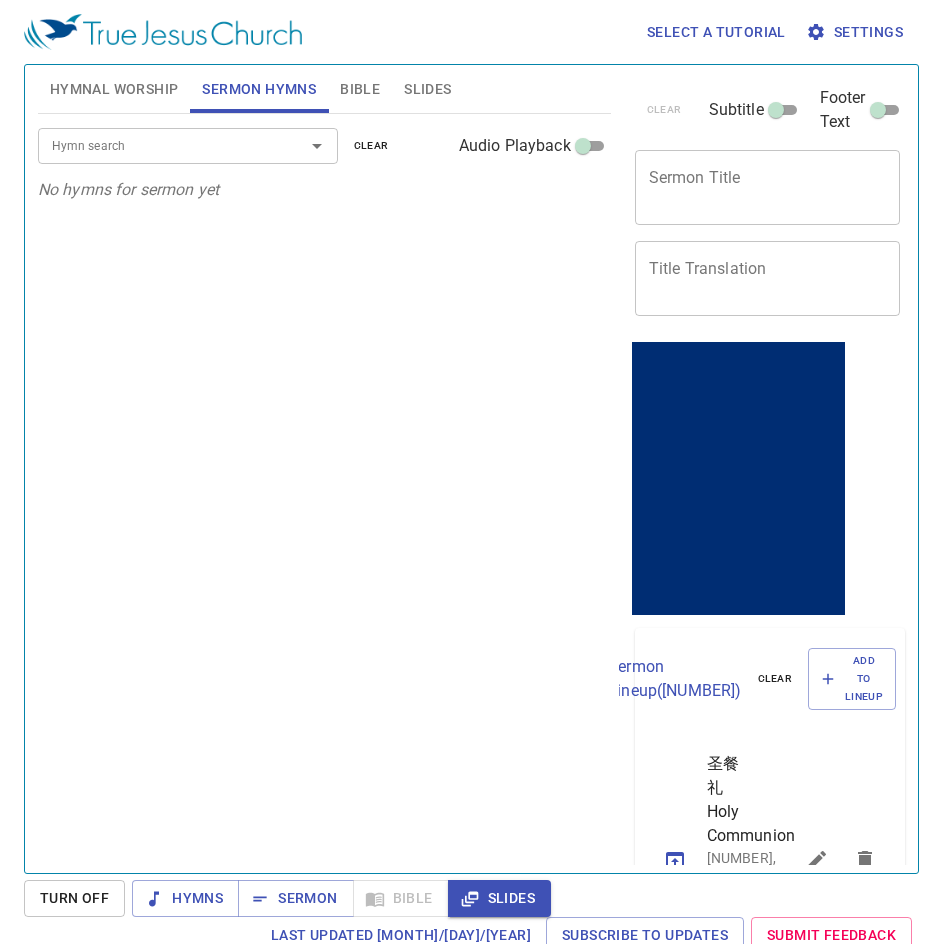 click on "Sermon Title" at bounding box center [768, 187] 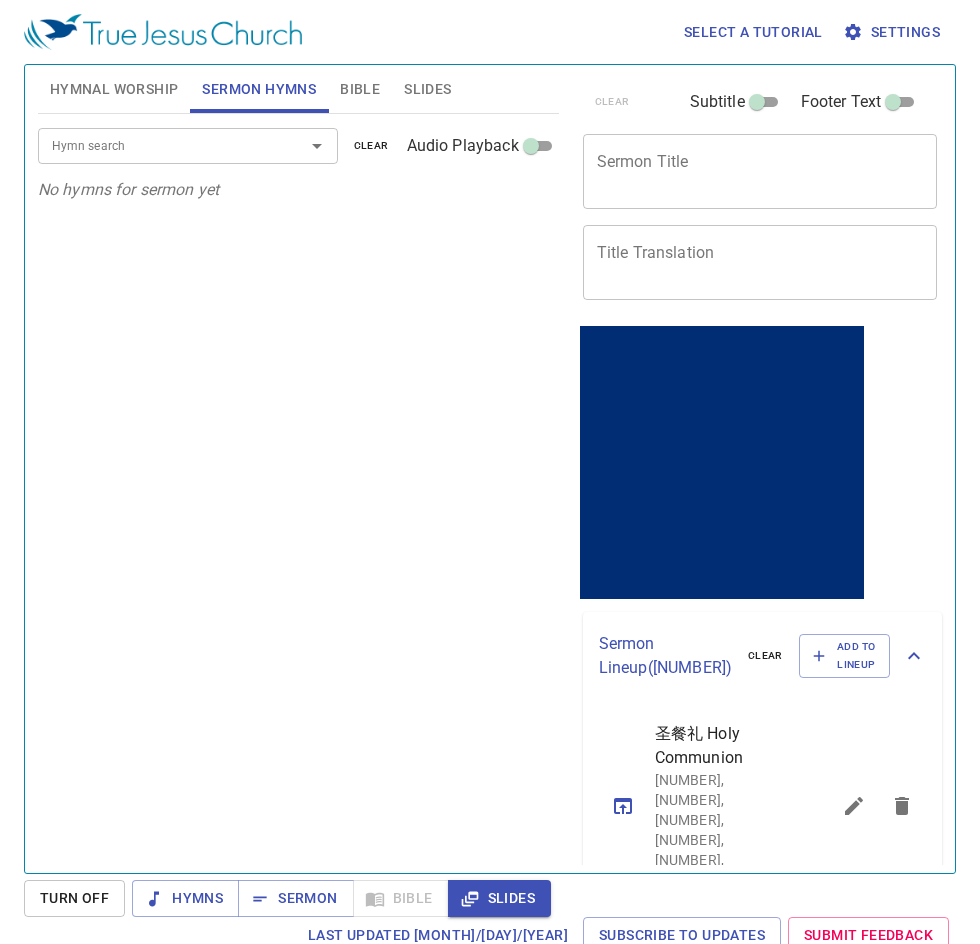 click on "x Sermon Title" at bounding box center [760, 171] 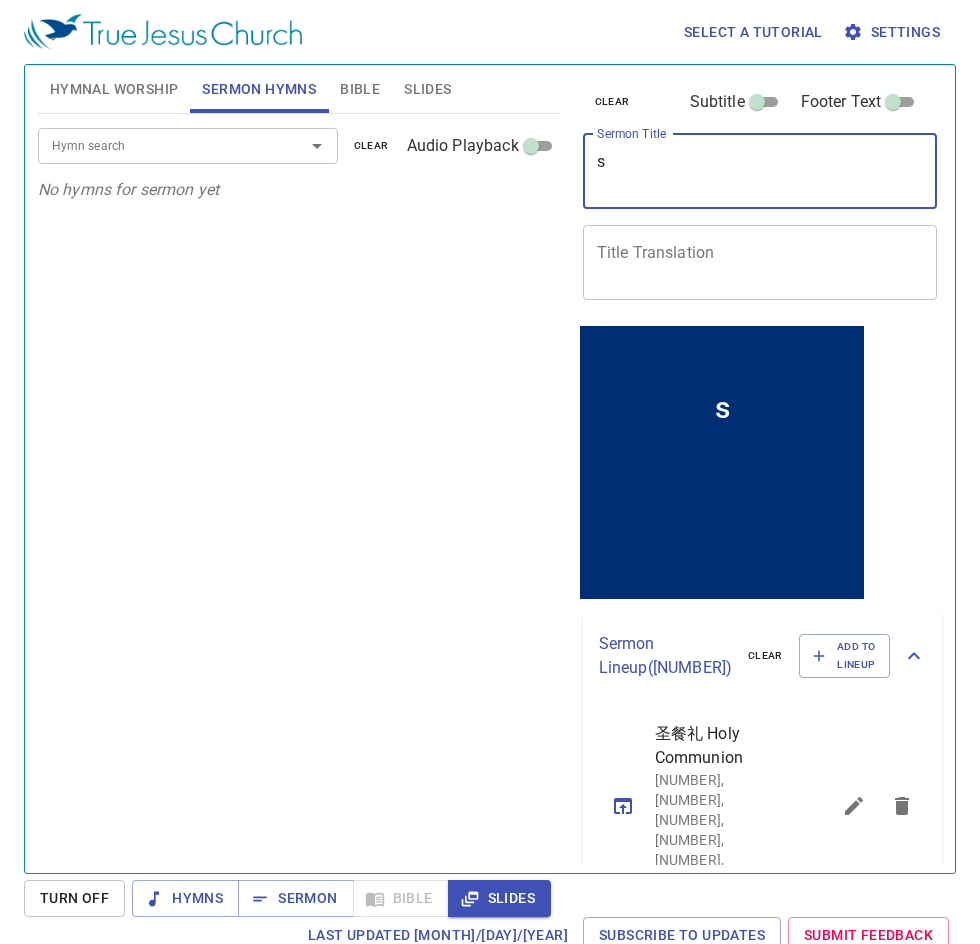 type on "sh" 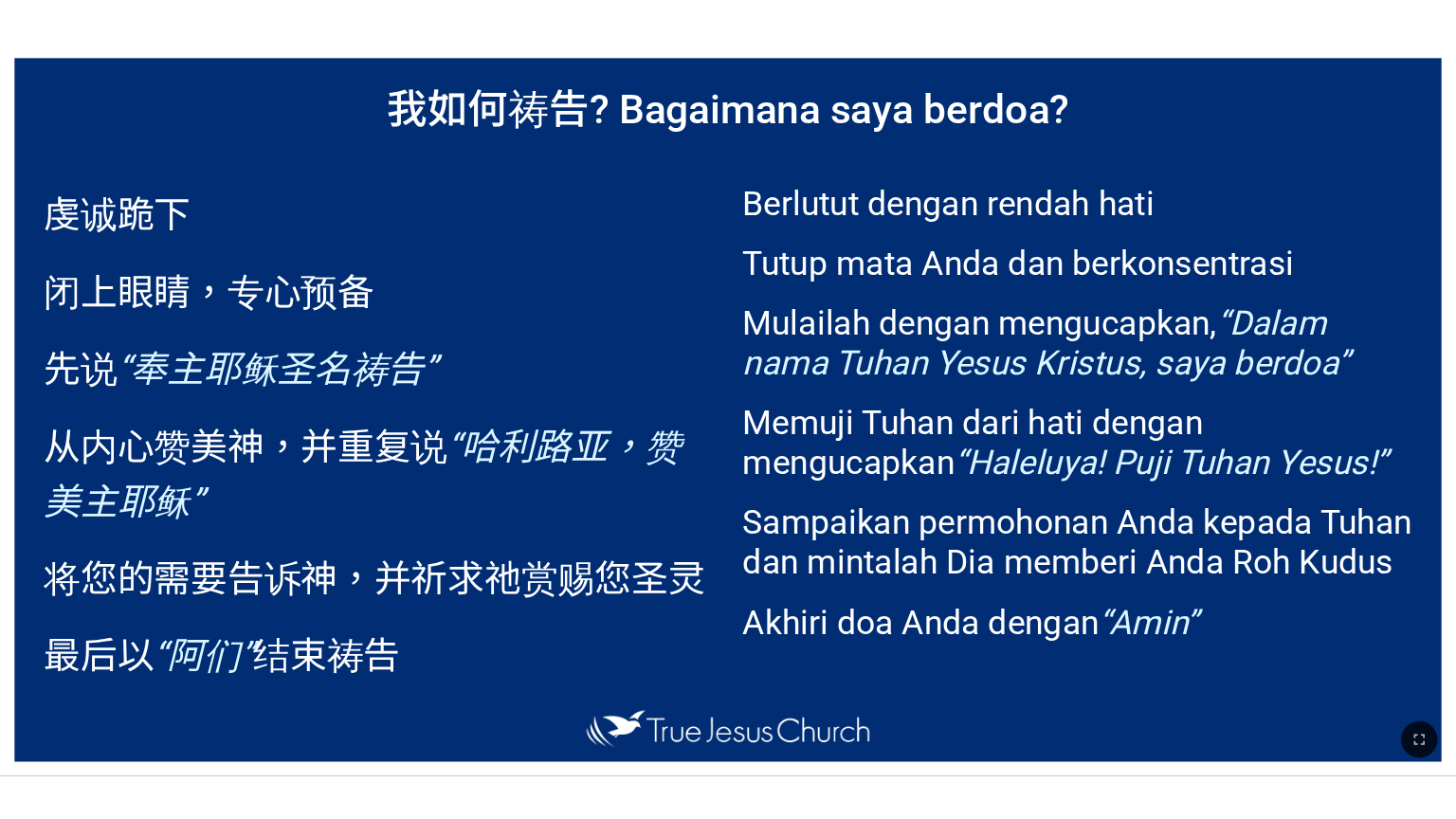 scroll, scrollTop: 0, scrollLeft: 0, axis: both 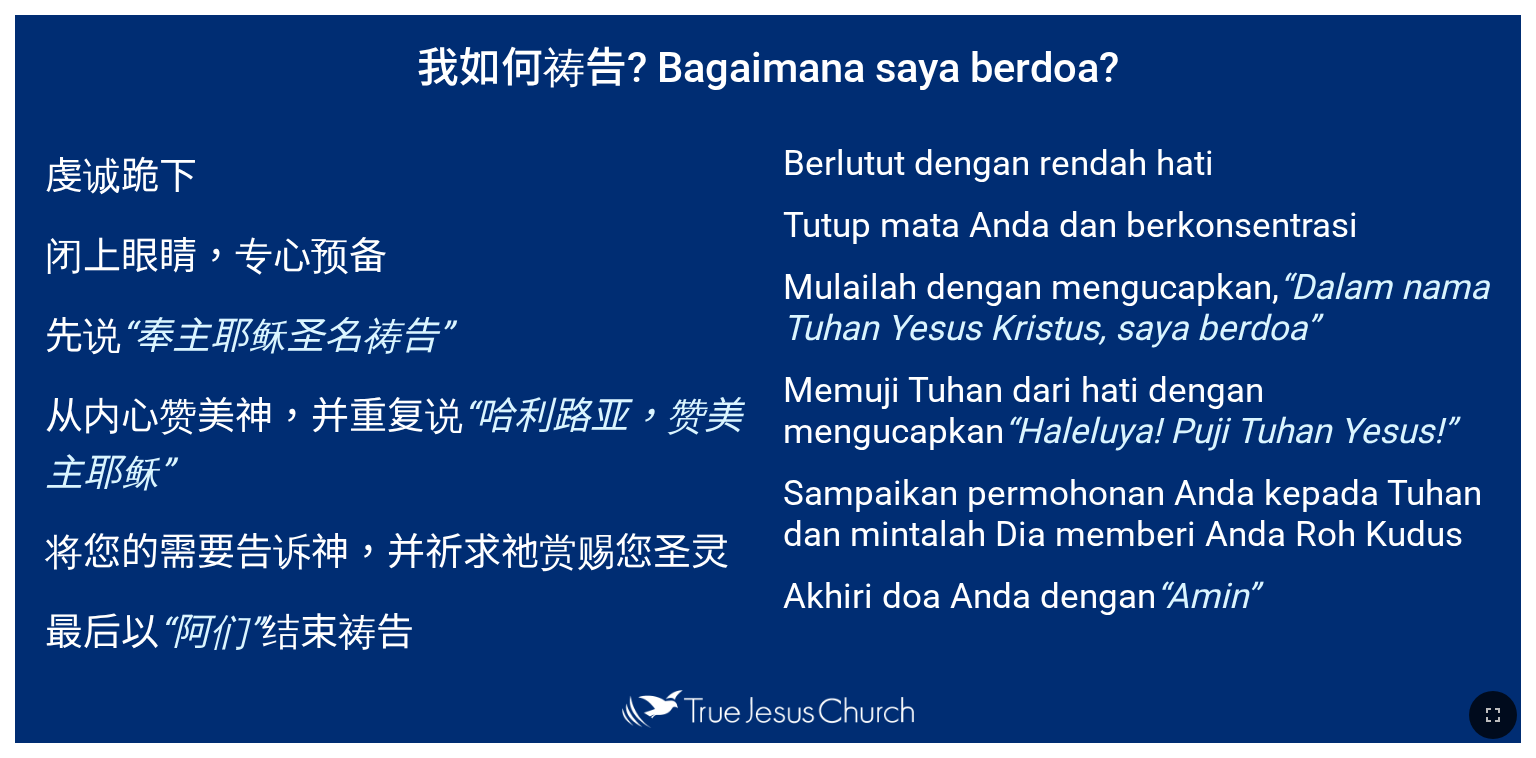 click at bounding box center [768, 715] 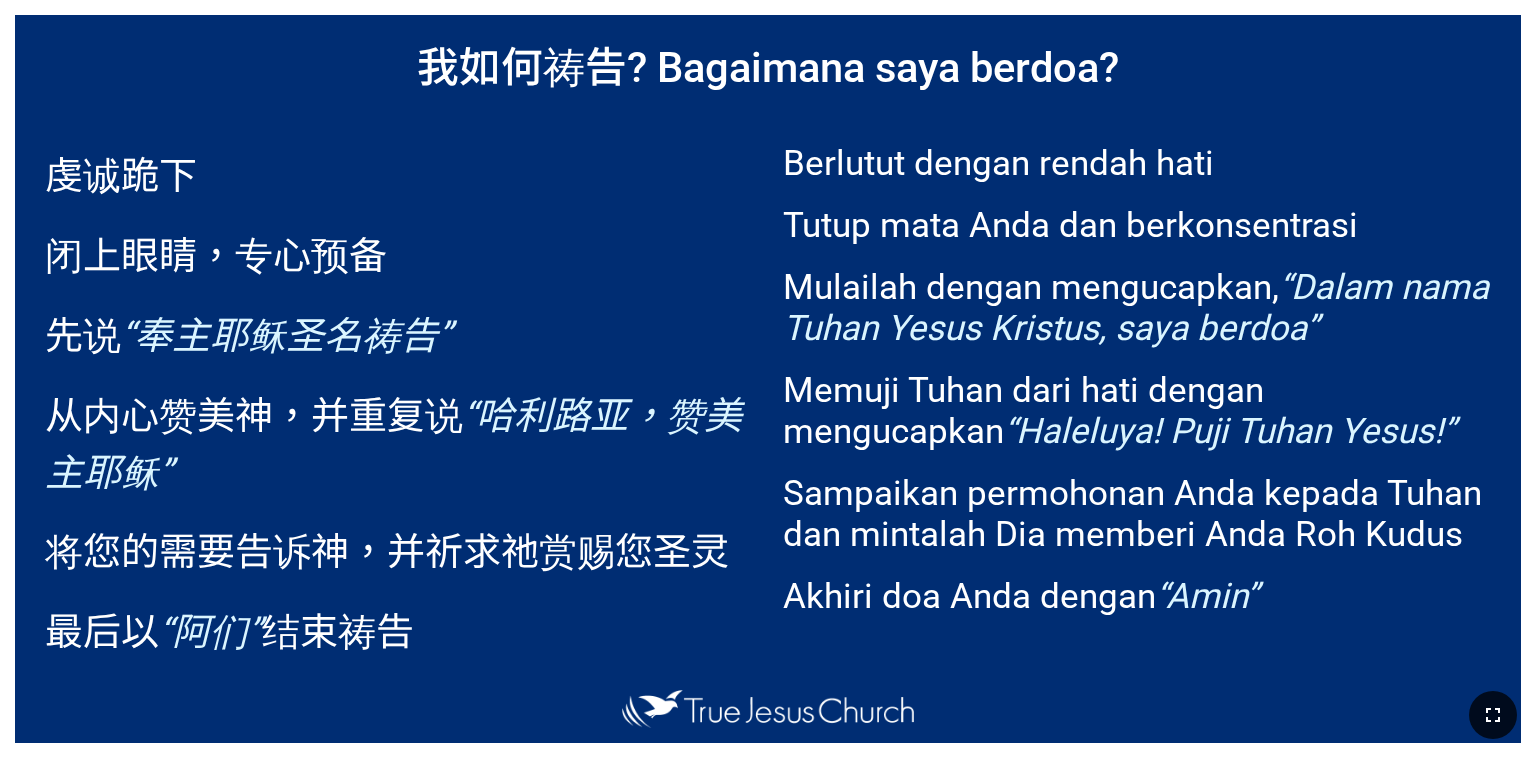 click at bounding box center [1493, 715] 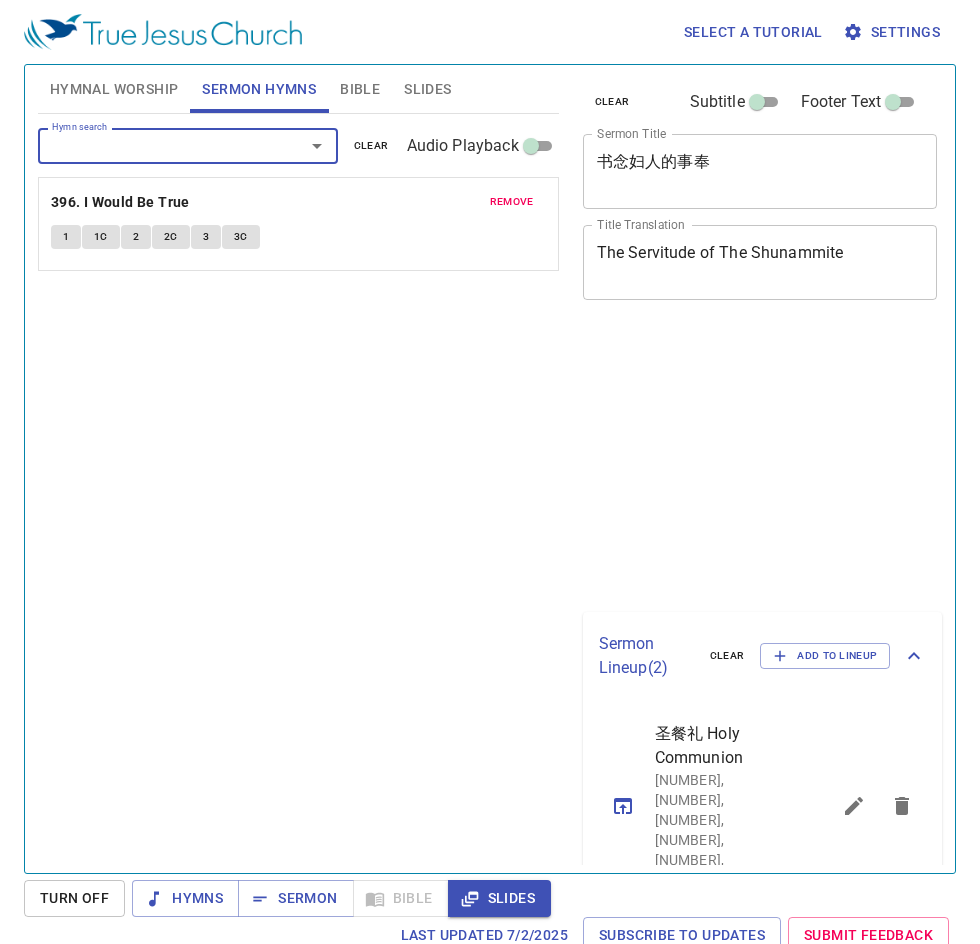 scroll, scrollTop: 0, scrollLeft: 0, axis: both 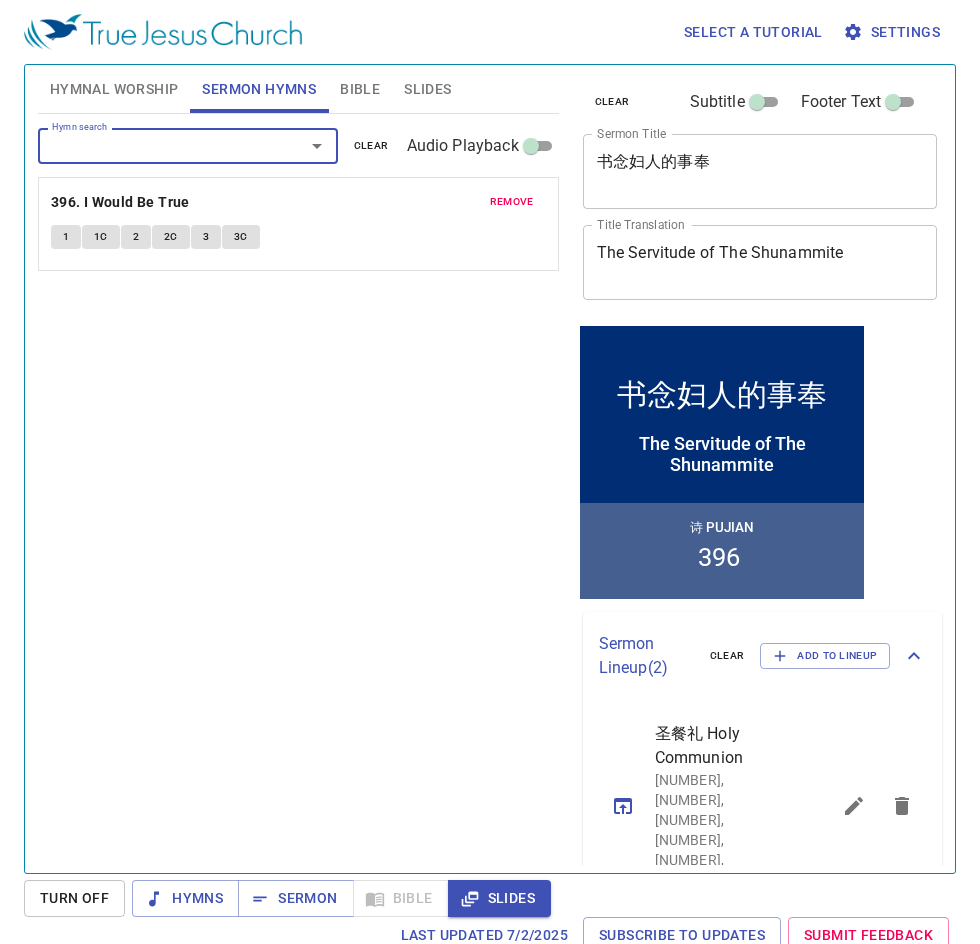 type on "2" 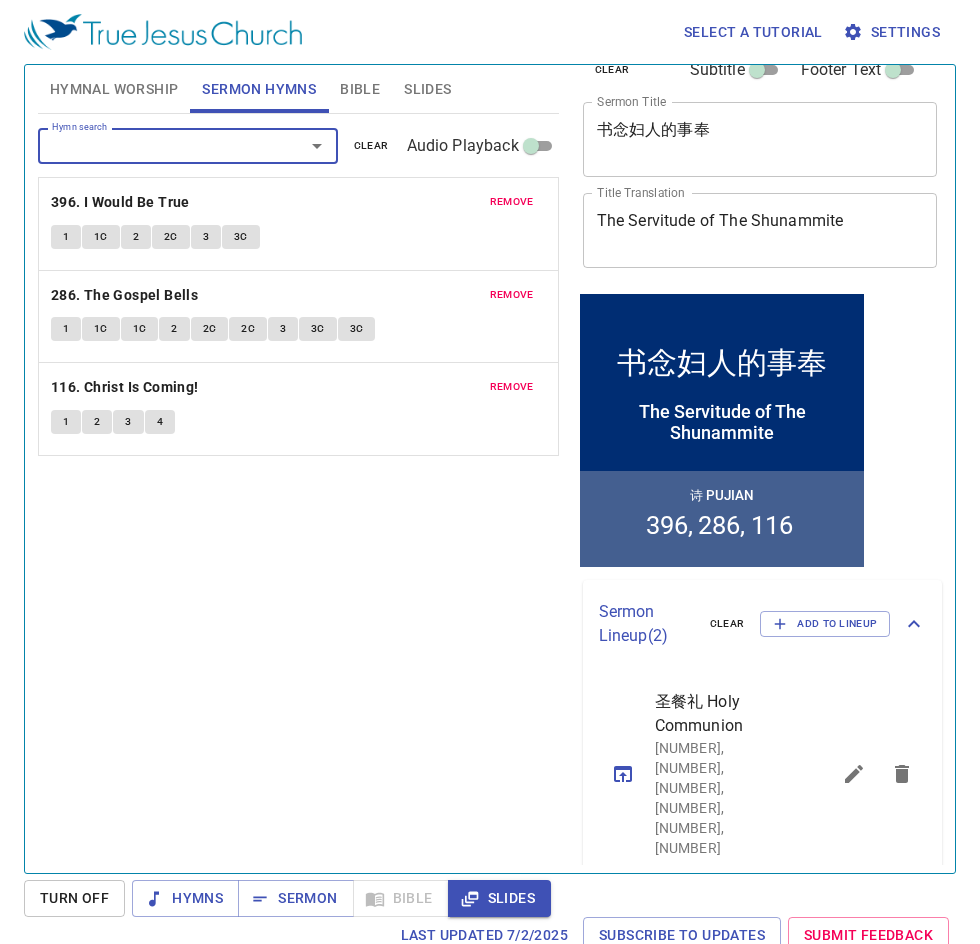 scroll, scrollTop: 47, scrollLeft: 0, axis: vertical 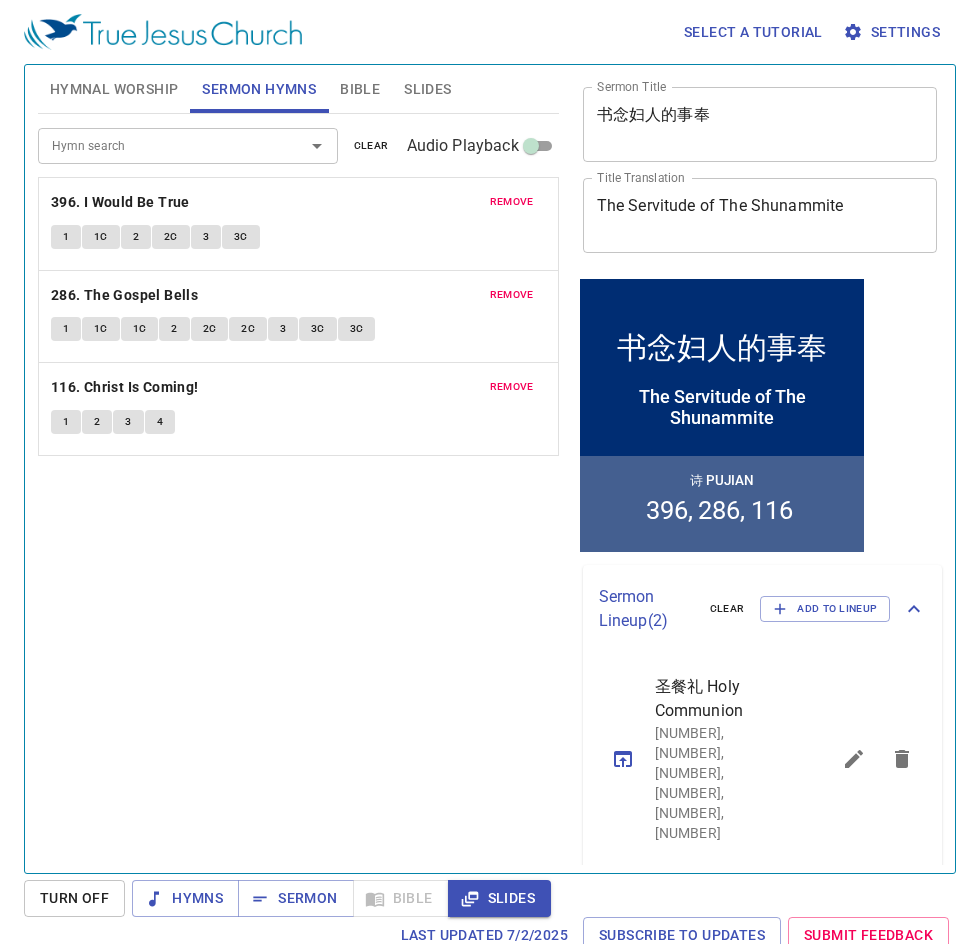click at bounding box center (854, 759) 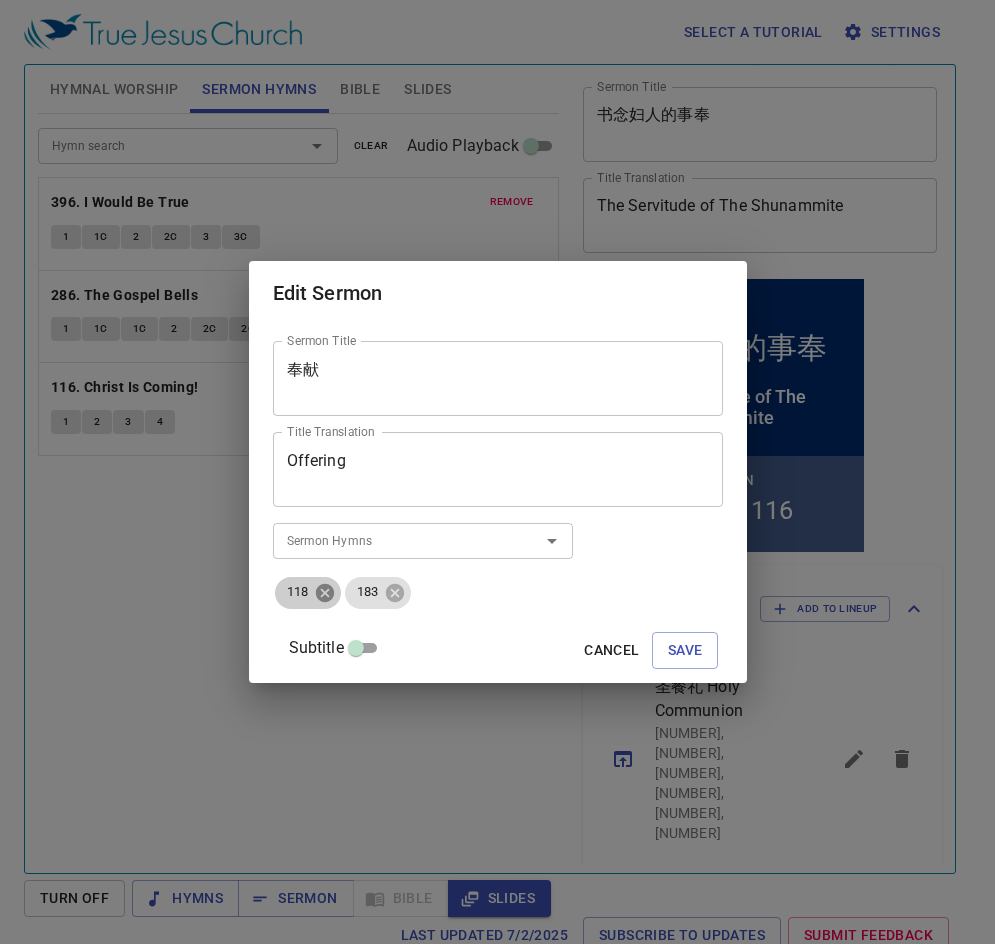 click at bounding box center (324, 592) 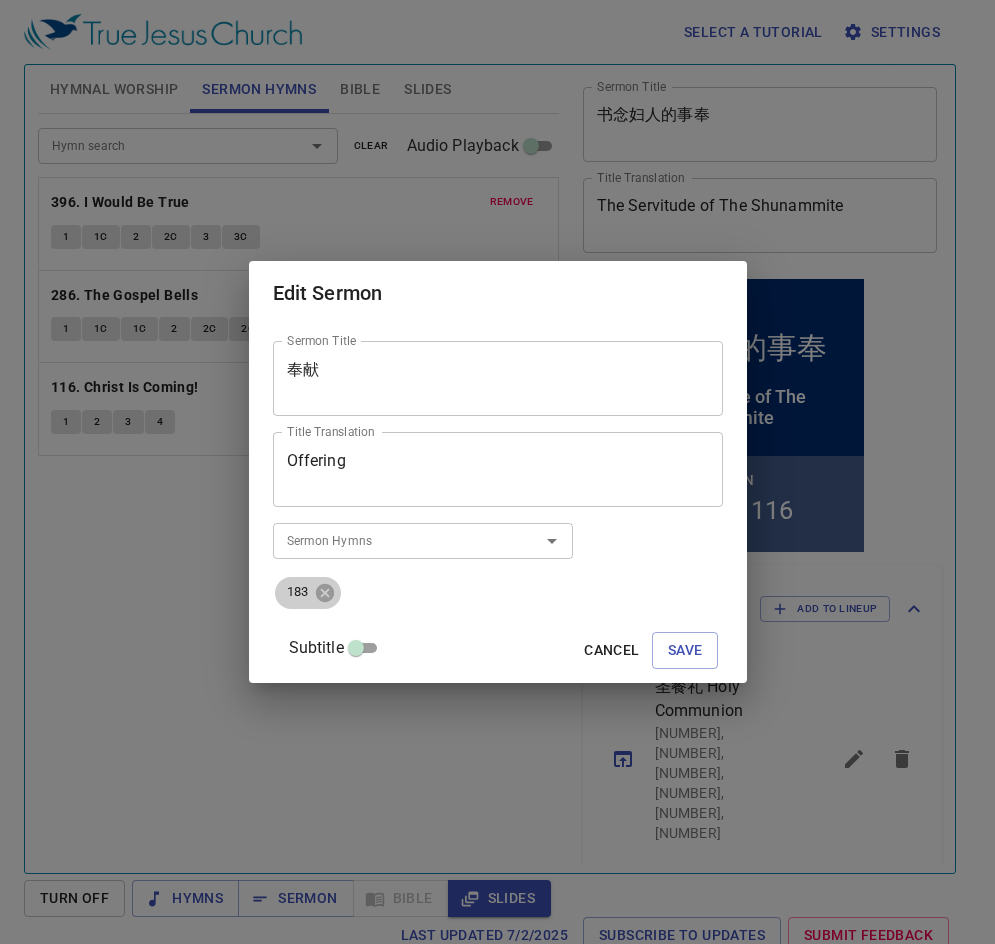 click at bounding box center [324, 592] 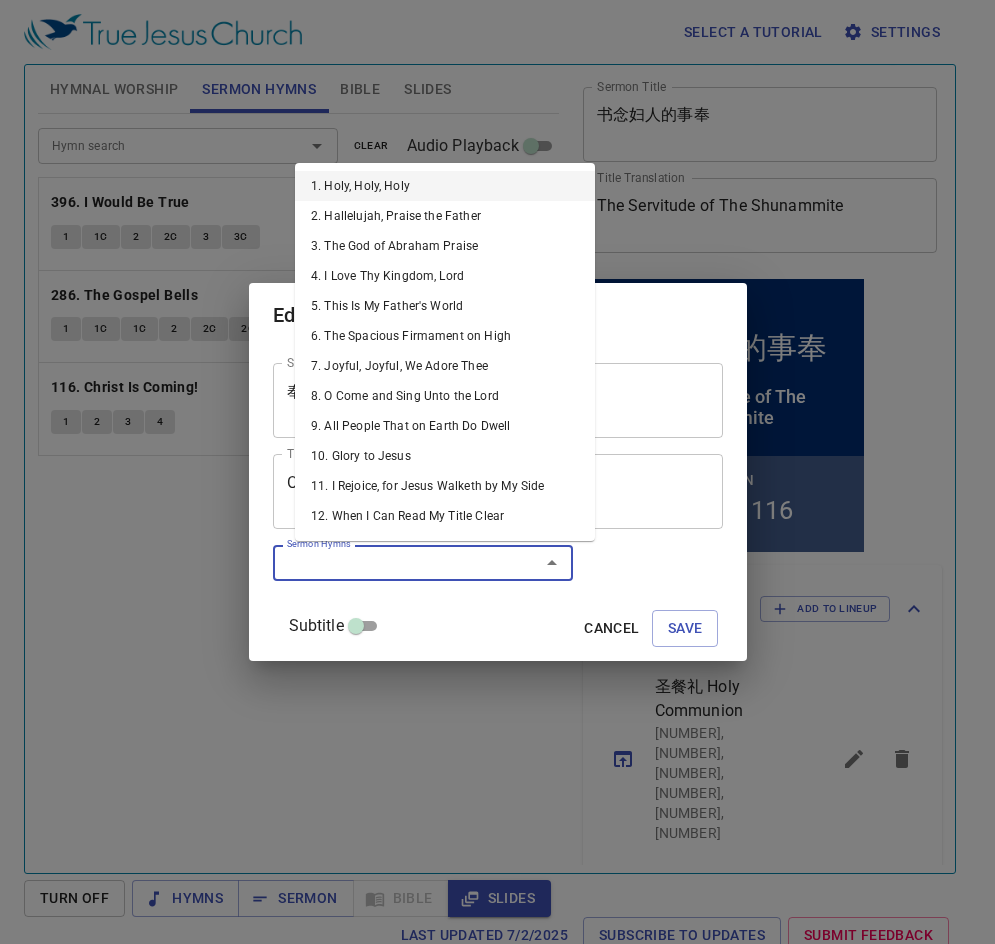 click on "Sermon Hymns" at bounding box center (393, 562) 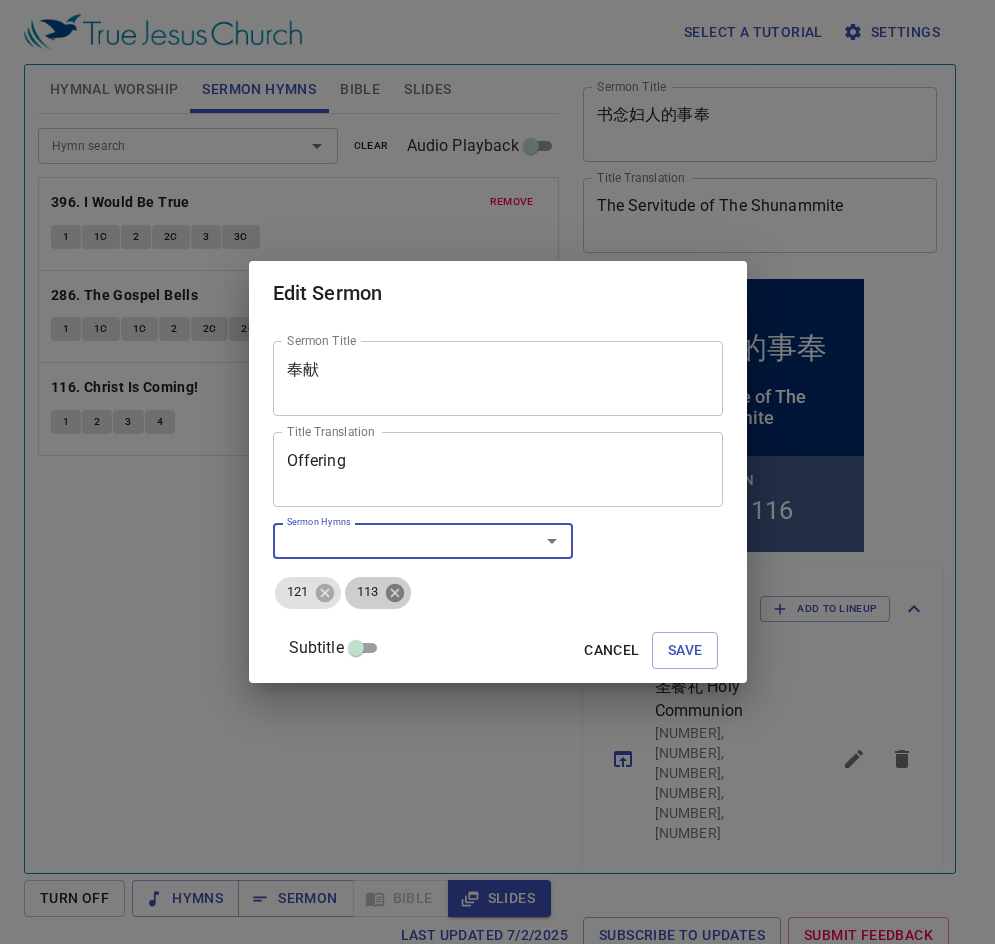 click at bounding box center (325, 593) 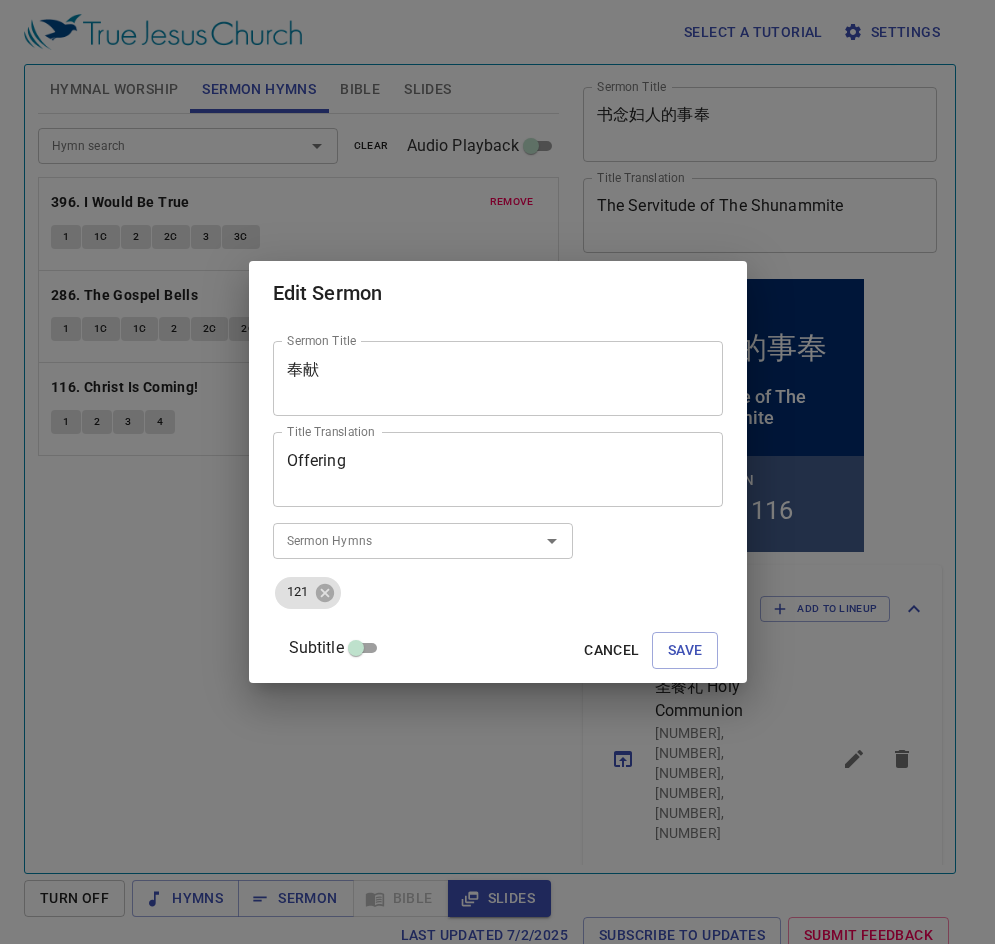 click on "Sermon Hymns Sermon Hymns" at bounding box center (423, 540) 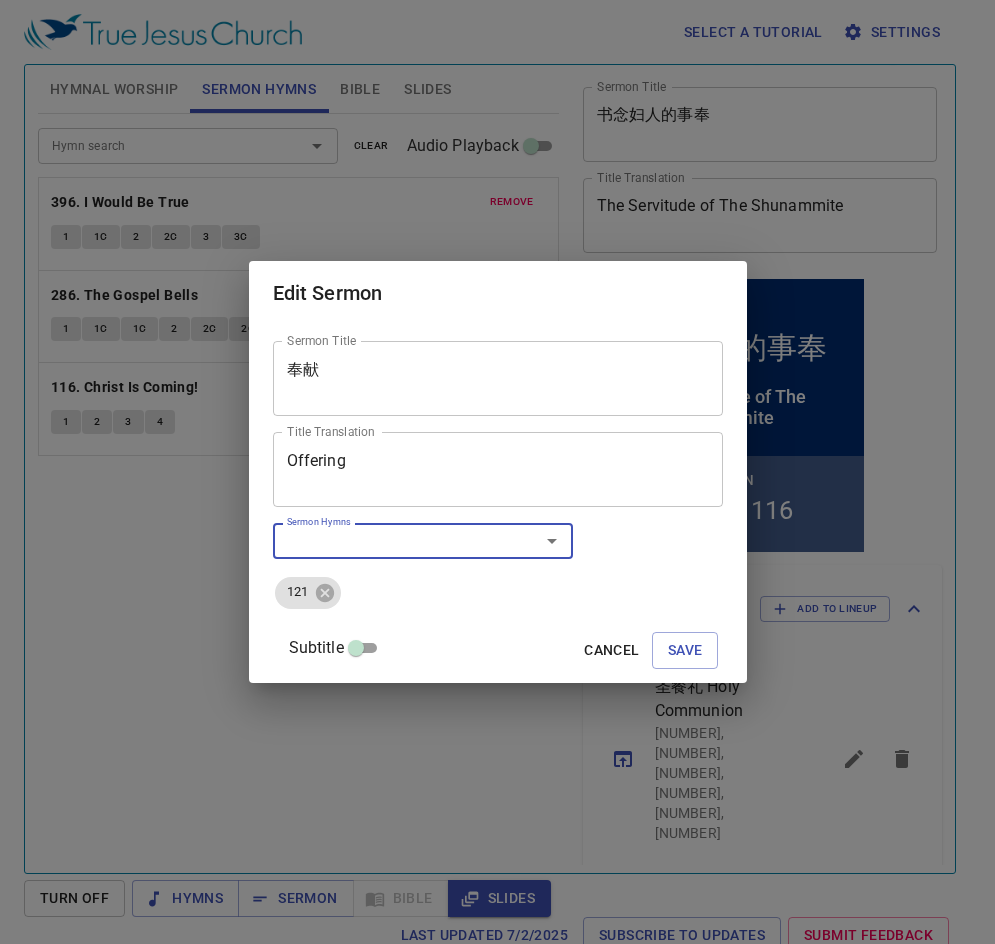 click on "Sermon Hymns" at bounding box center [423, 540] 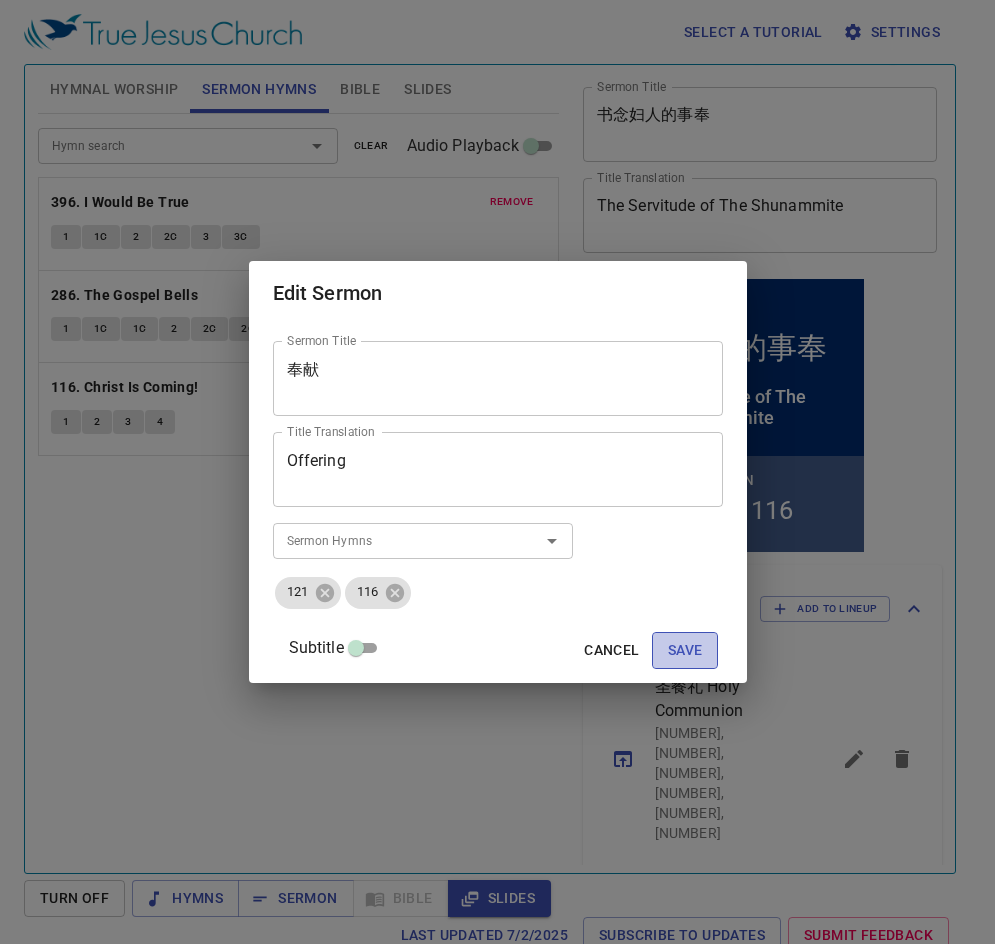 click on "Save" at bounding box center (685, 650) 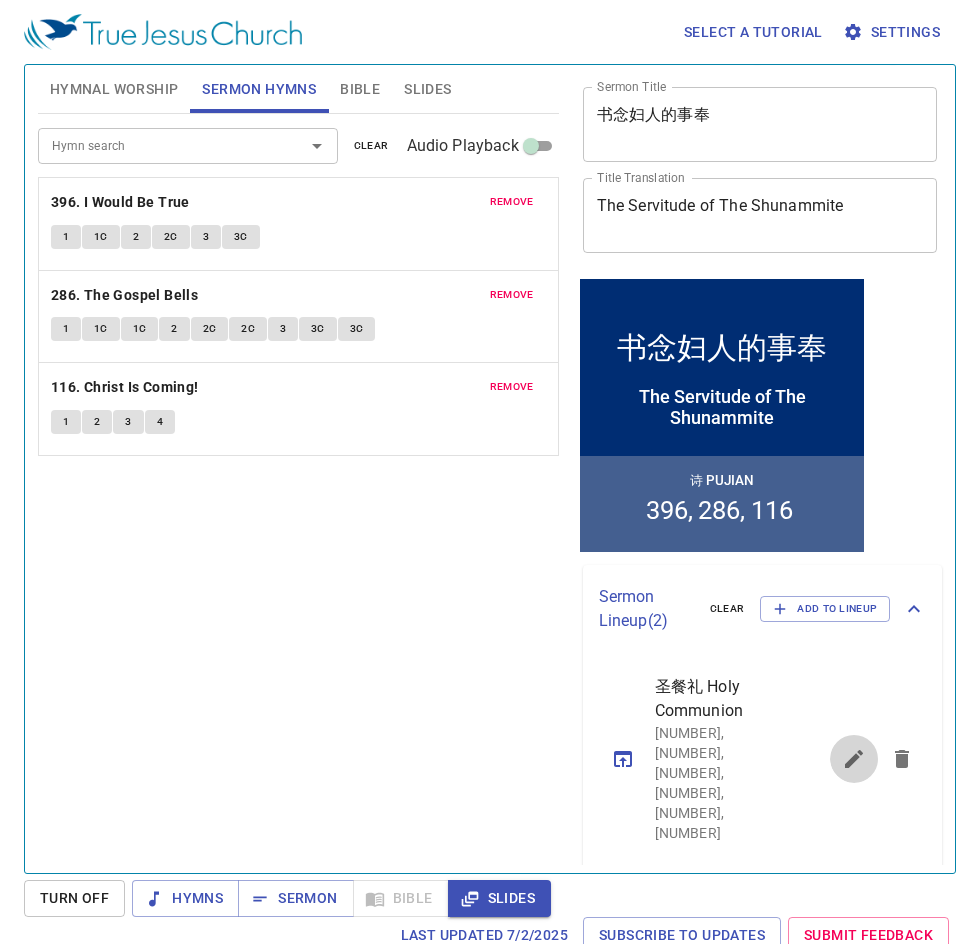 click at bounding box center [854, 759] 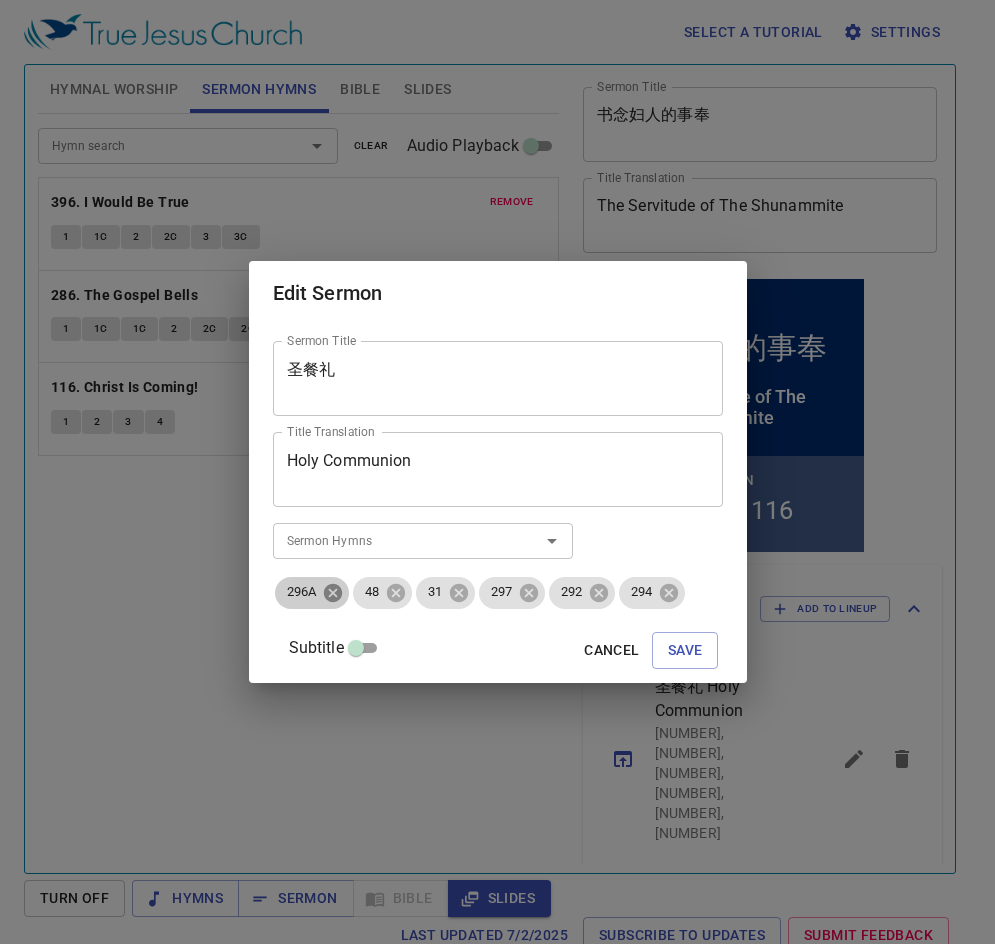 click at bounding box center (333, 593) 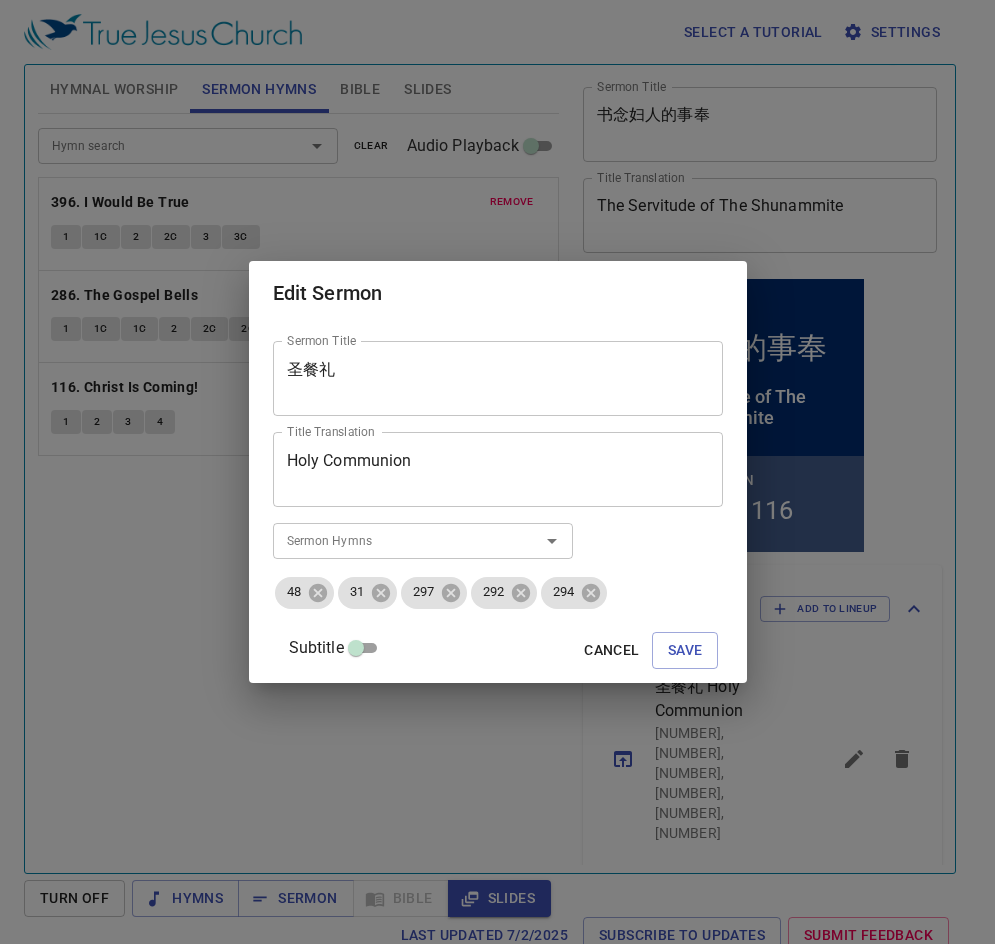 click on "48" at bounding box center [304, 593] 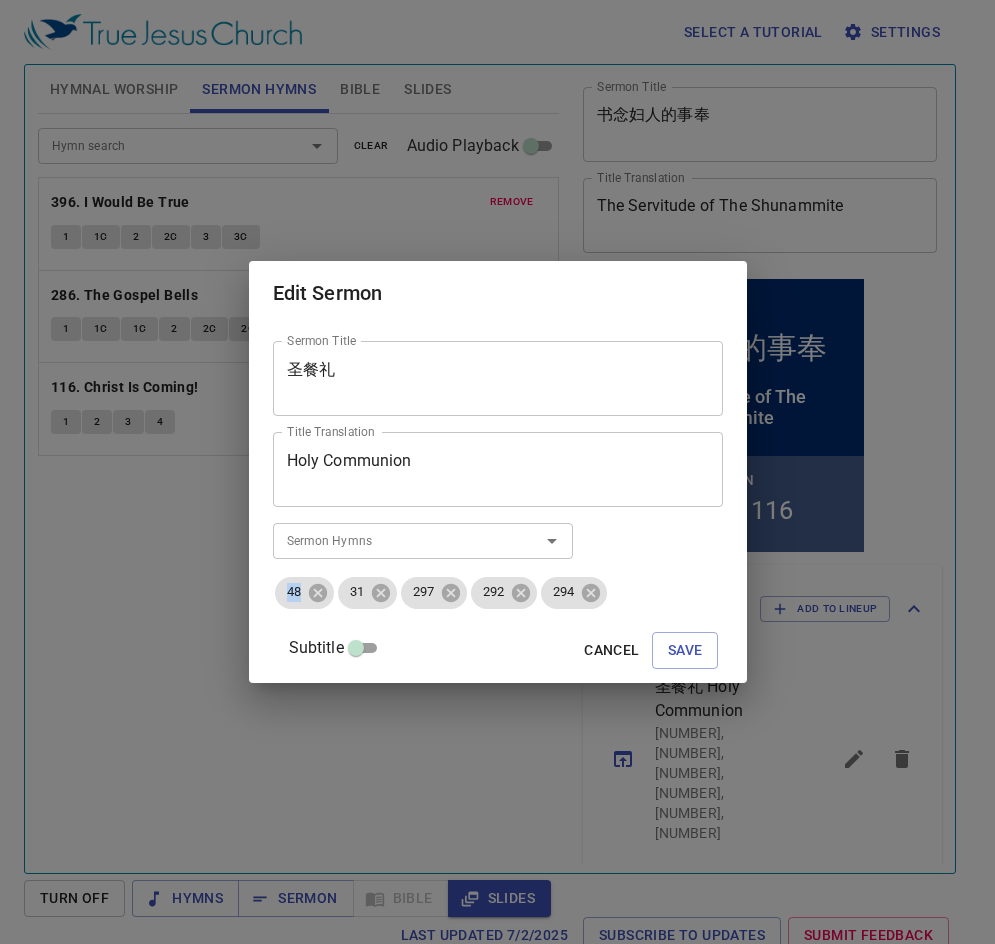 click on "48" at bounding box center [304, 593] 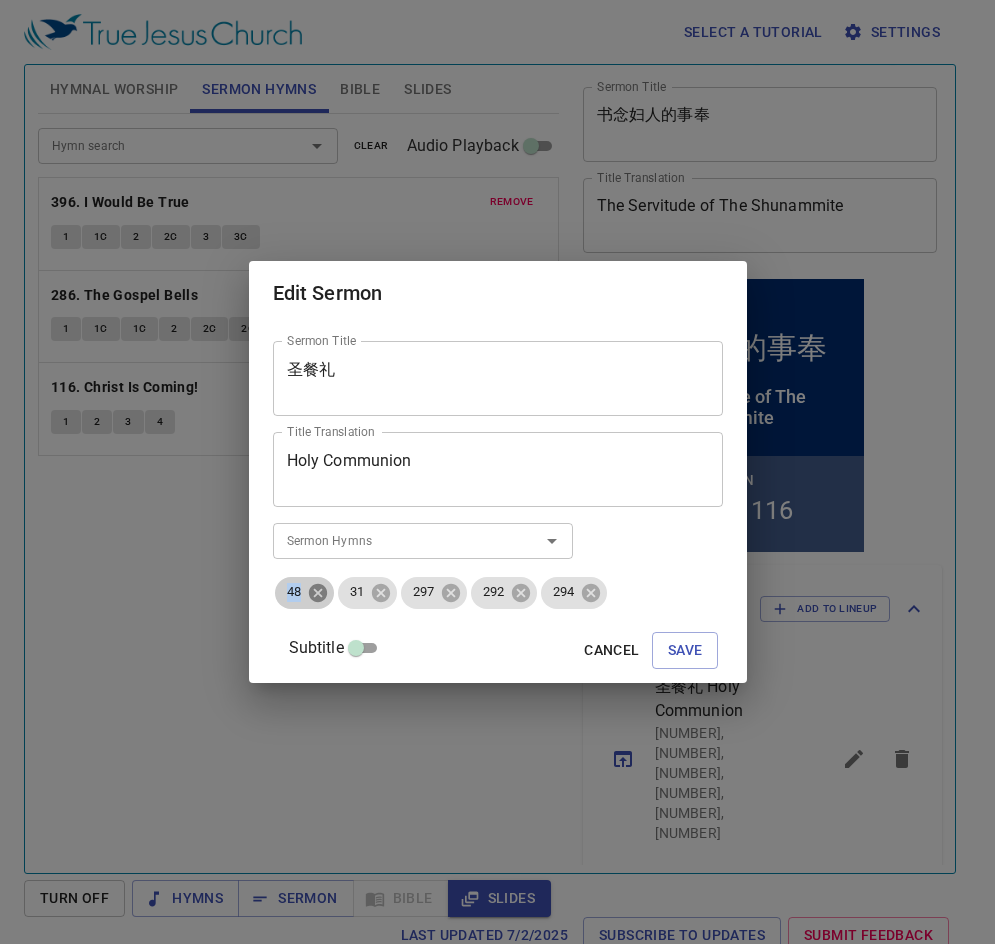 click at bounding box center (317, 592) 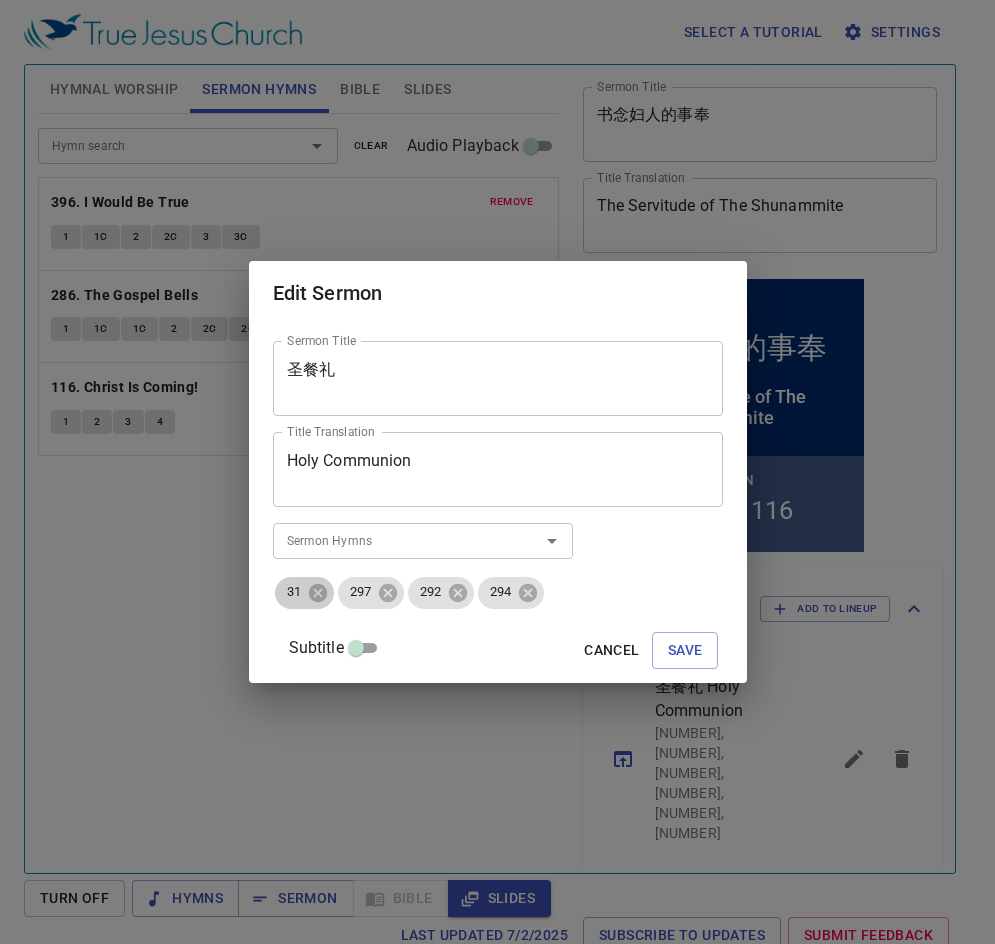click at bounding box center (317, 592) 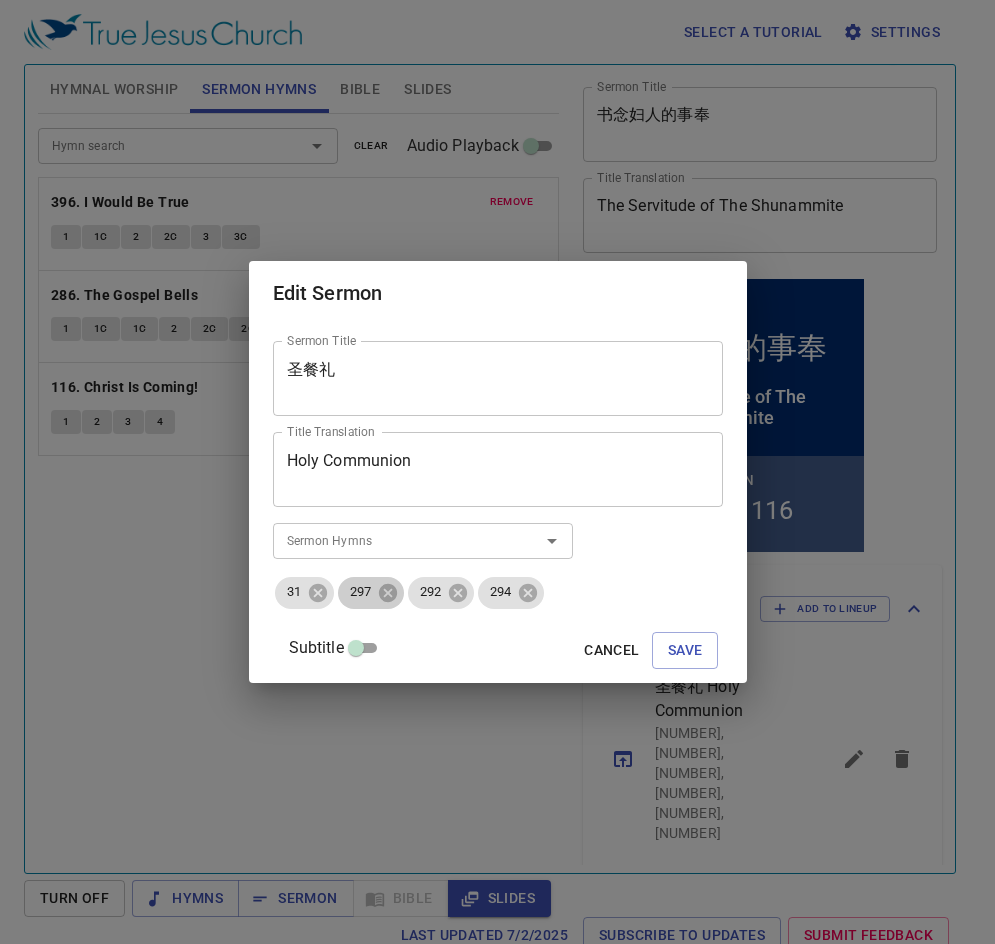 click at bounding box center [317, 592] 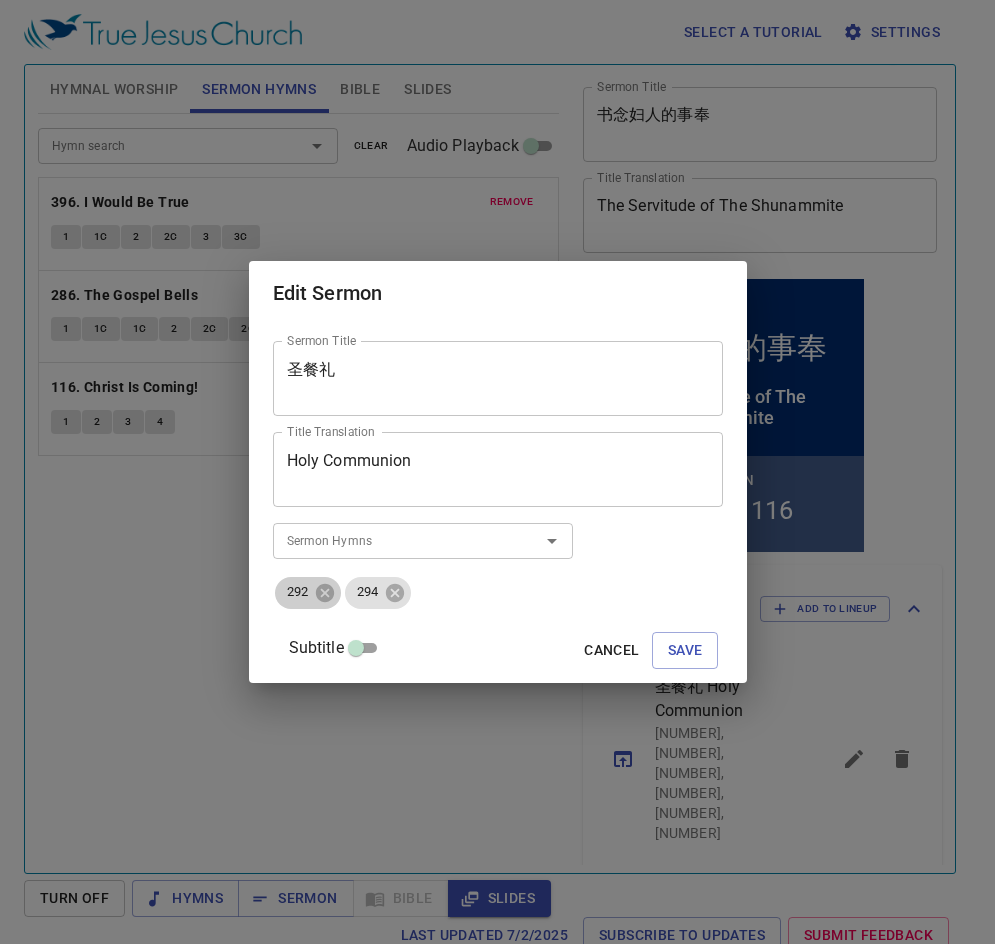 click at bounding box center (324, 592) 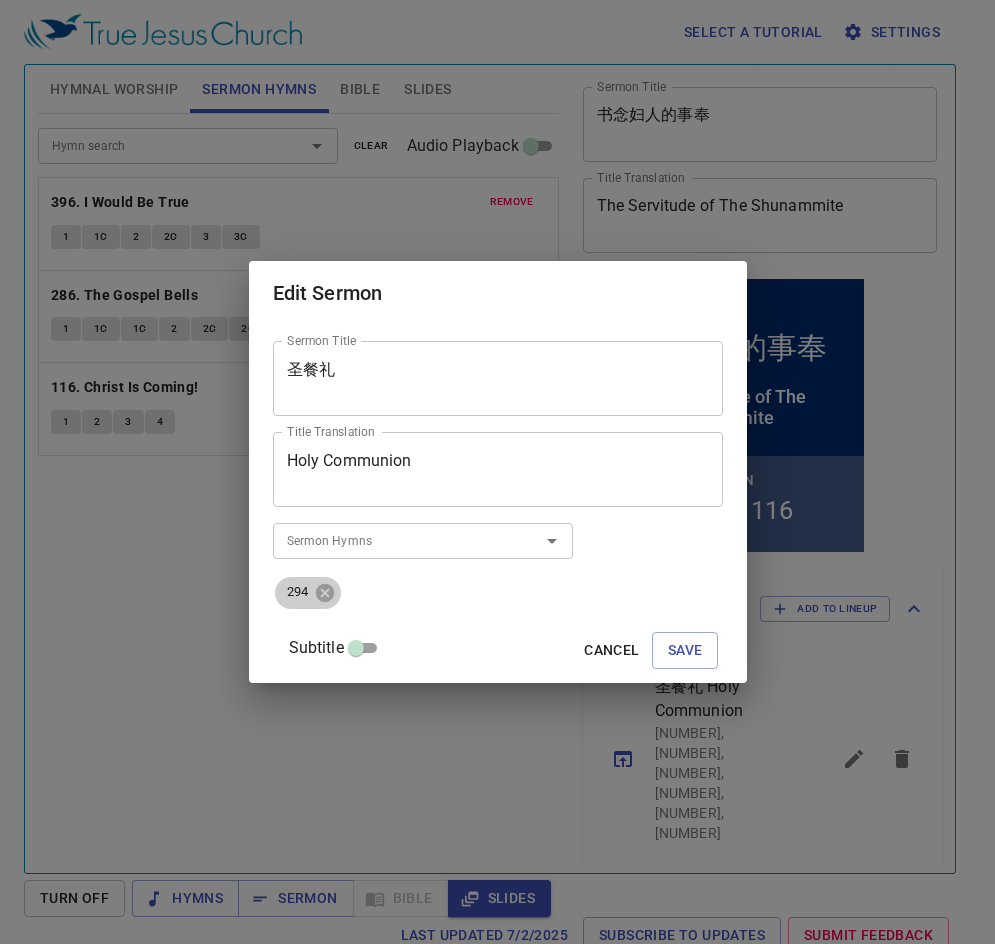click at bounding box center (324, 592) 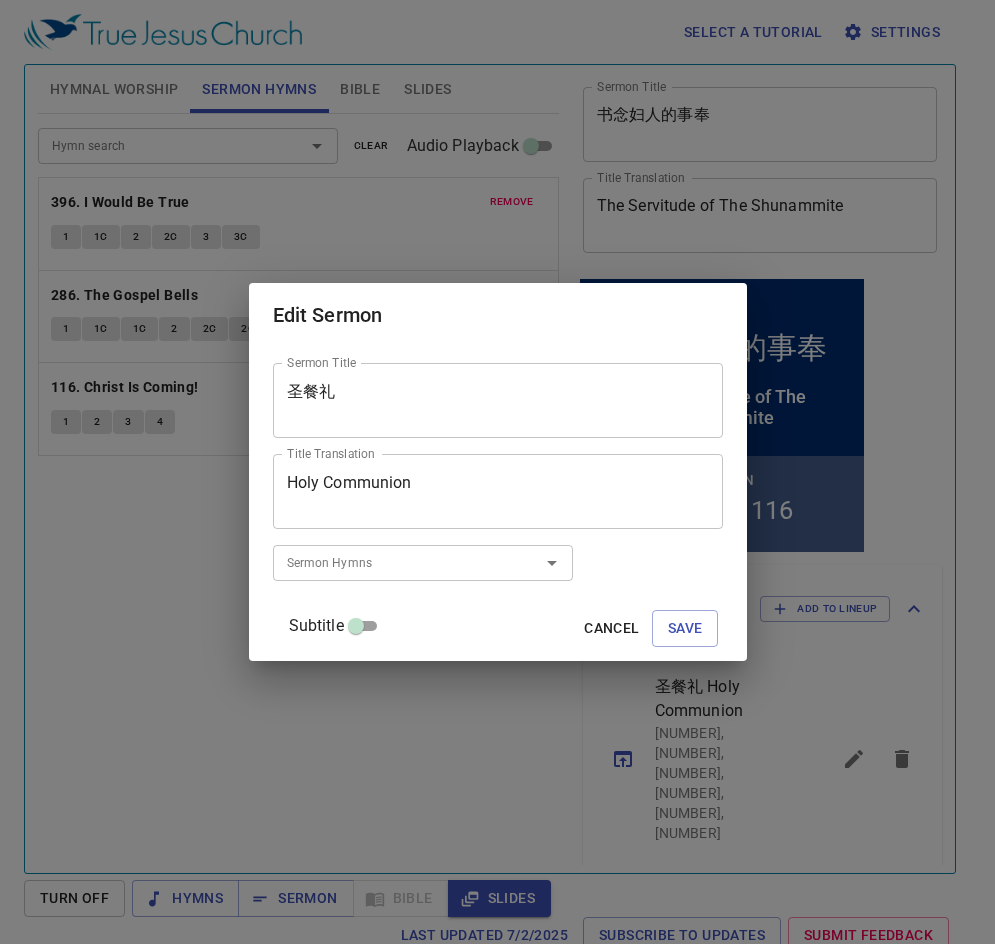 click on "Sermon Hymns" at bounding box center [423, 562] 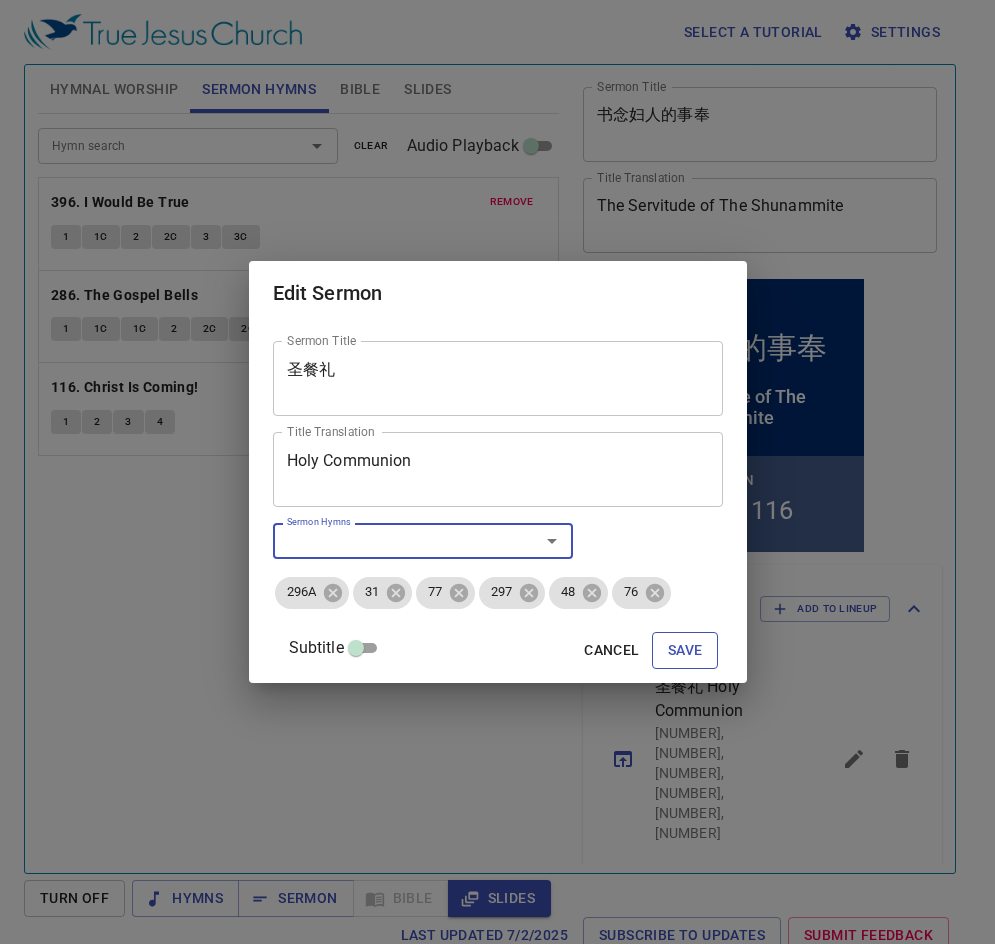 click on "Save" at bounding box center [685, 650] 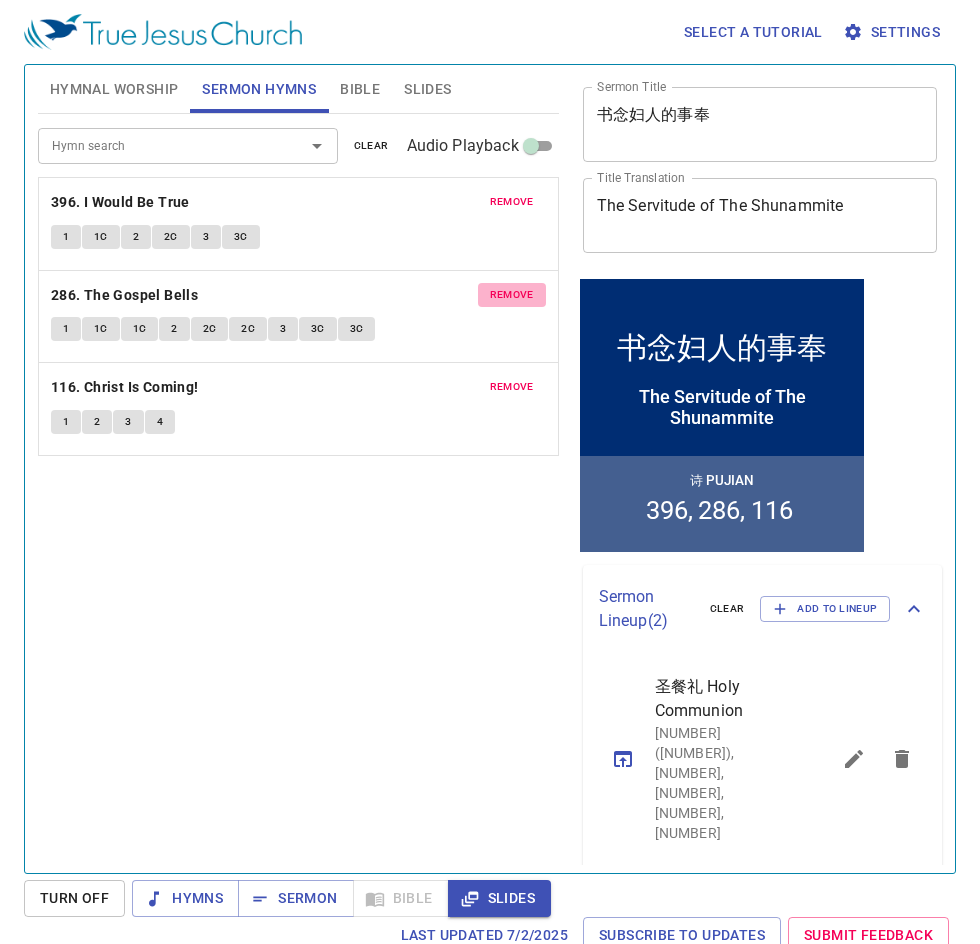 click on "remove" at bounding box center [0, 0] 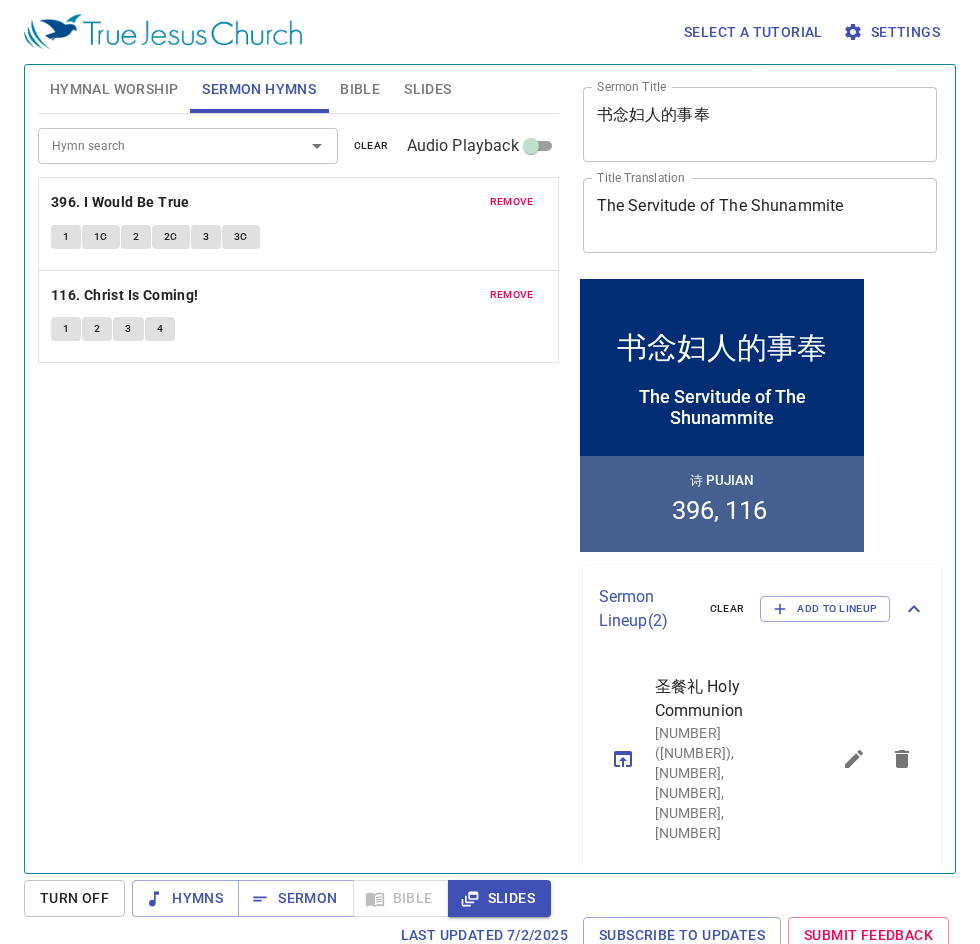 click on "remove" at bounding box center (0, 0) 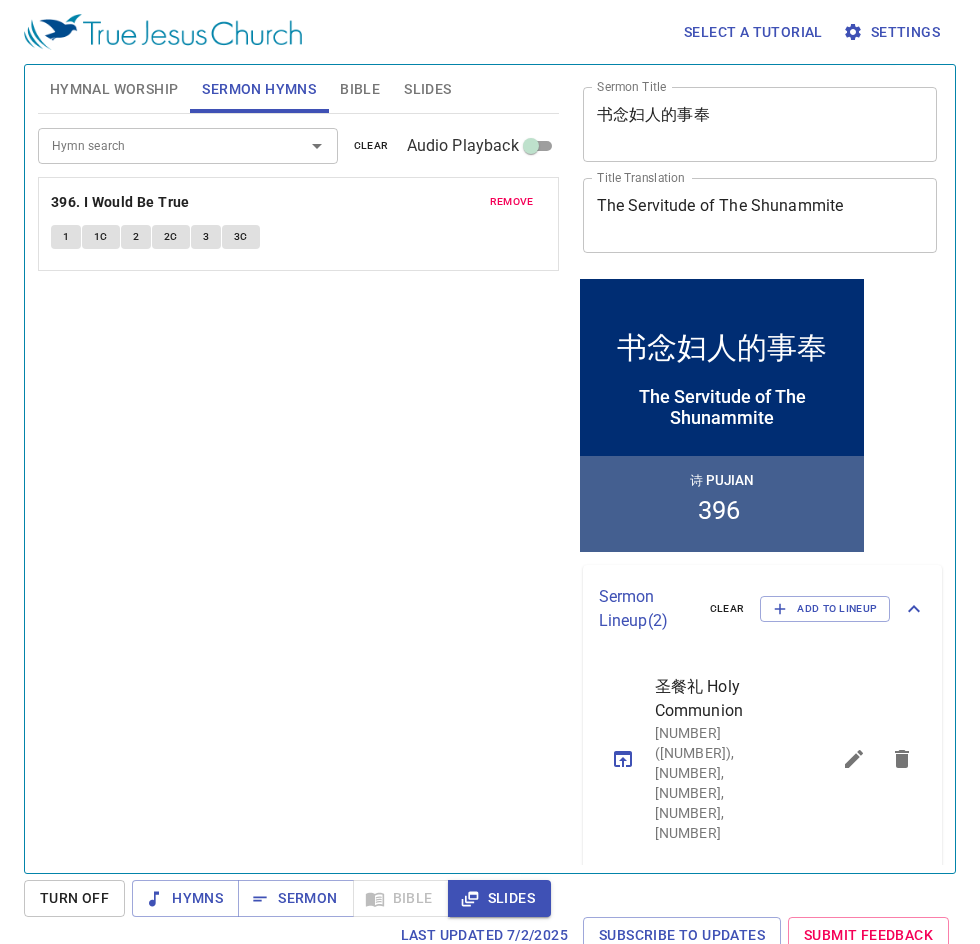 click on "Hymn search" at bounding box center [0, 0] 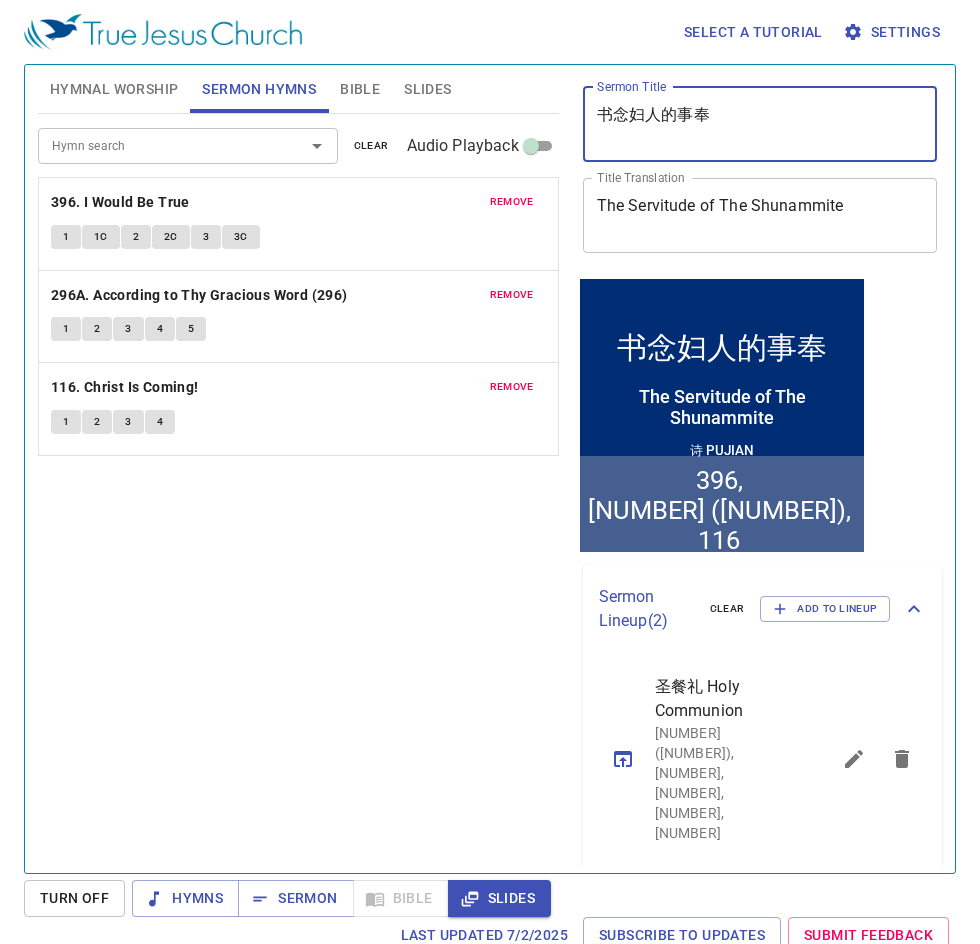 drag, startPoint x: 715, startPoint y: 114, endPoint x: 515, endPoint y: 135, distance: 201.09947 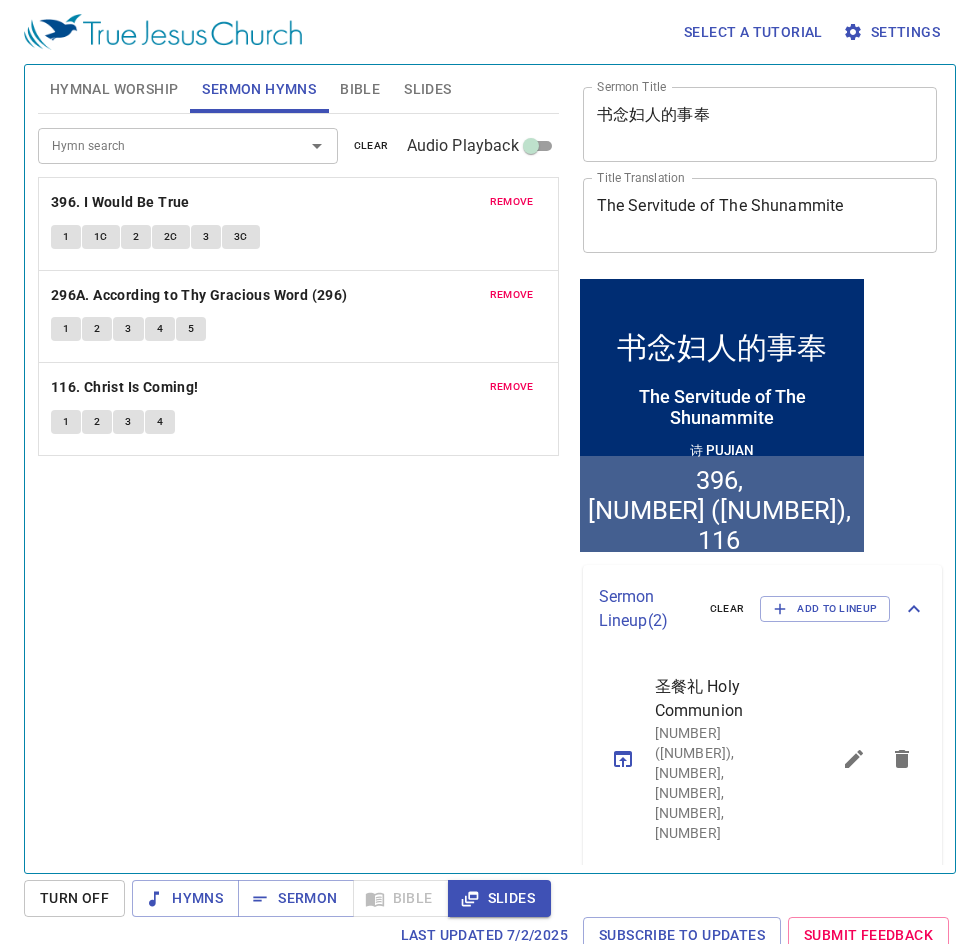 click on "Hymn search Hymn search   clear Audio Playback remove 396. I Would Be True   1 1C 2 2C 3 3C remove 296A. According to Thy Gracious Word (296)   1 2 3 4 5 remove 116. Christ Is Coming!   1 2 3 4" at bounding box center [298, 485] 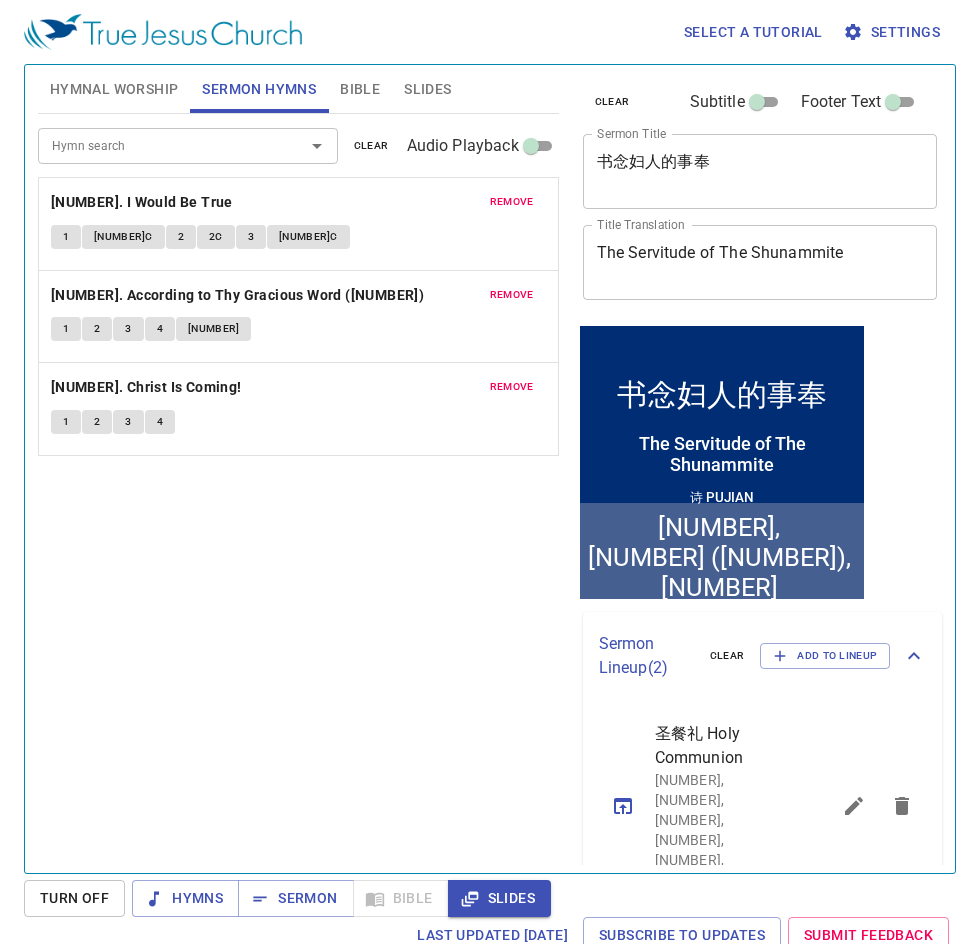 scroll, scrollTop: 0, scrollLeft: 0, axis: both 